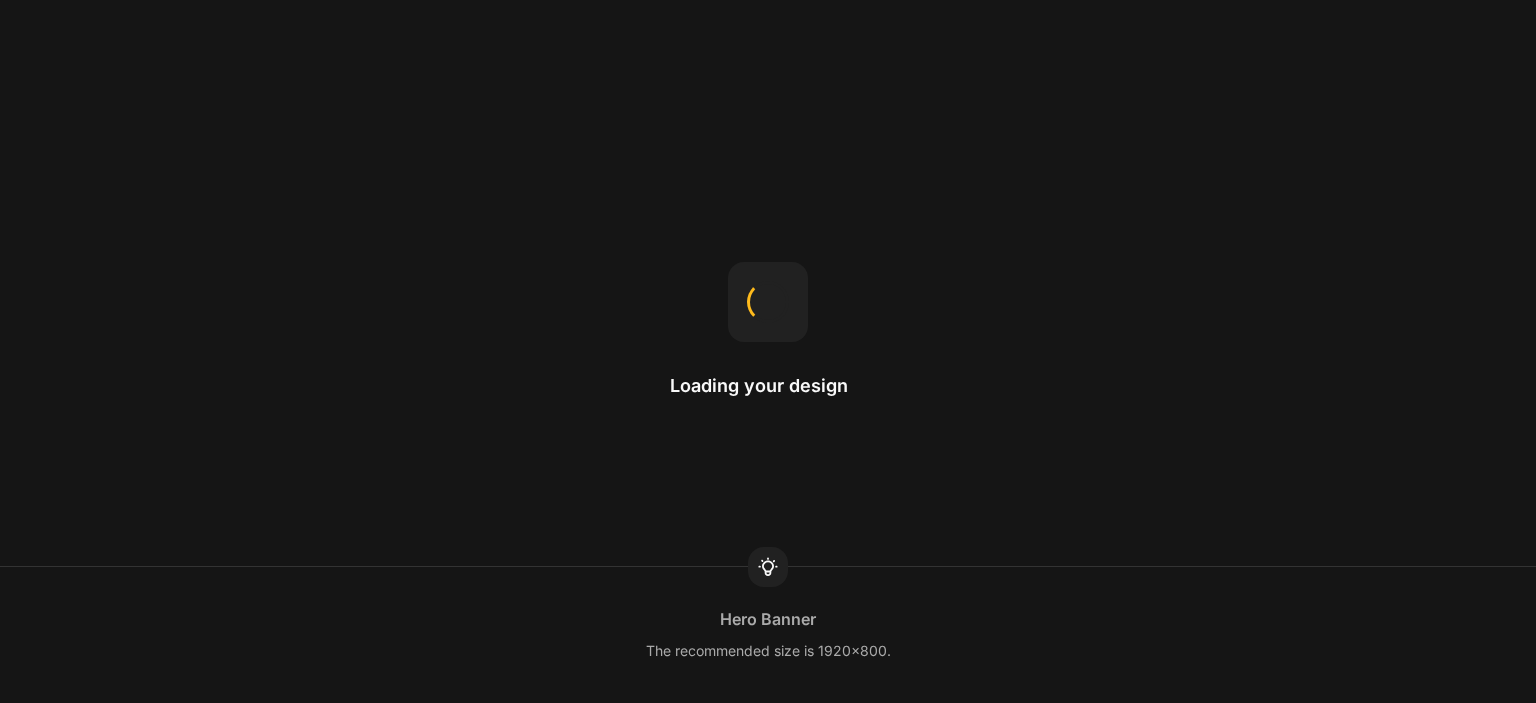 scroll, scrollTop: 0, scrollLeft: 0, axis: both 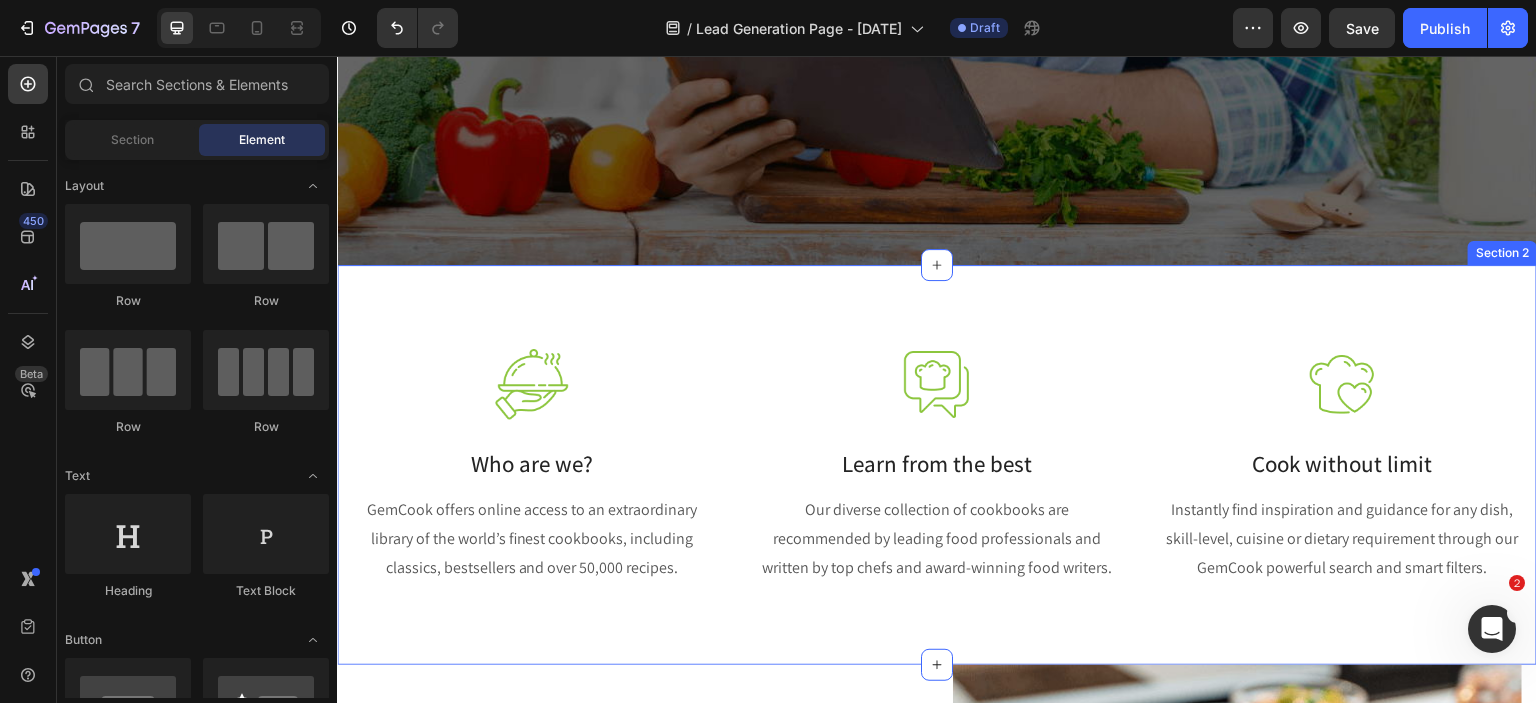 click on "Image Who are we? Text block GemCook offers online access to an extraordinary library of the world’s finest cookbooks, including classics, bestsellers and over 50,000 recipes. Text block Image Learn from the best Text block Our diverse collection of cookbooks are recommended by leading food professionals and written by top chefs and award-winning food writers. Text block Image Cook without limit Text block Instantly find inspiration and guidance for any dish, skill-level, cuisine or dietary requirement through our GemCook powerful search and smart filters. Text block Row Section 2" at bounding box center [937, 465] 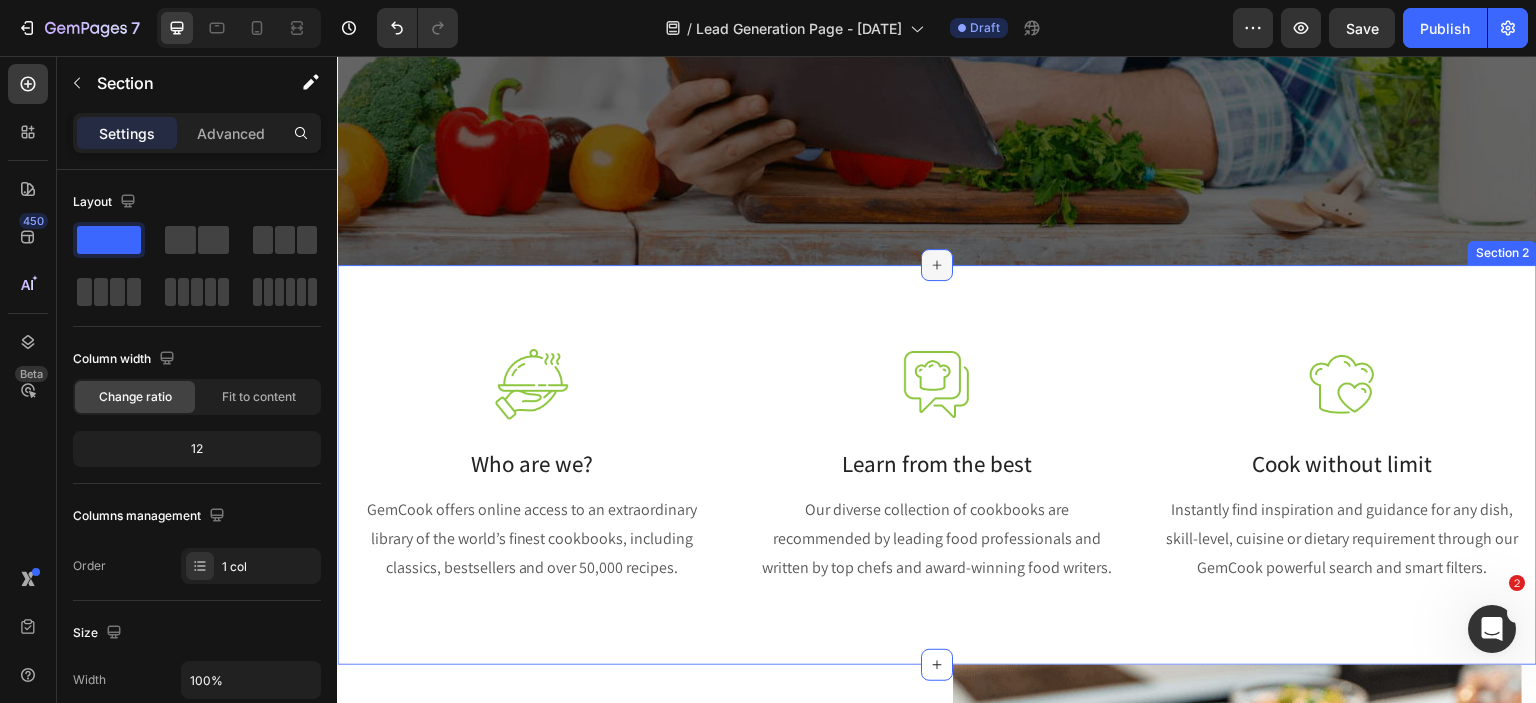 click 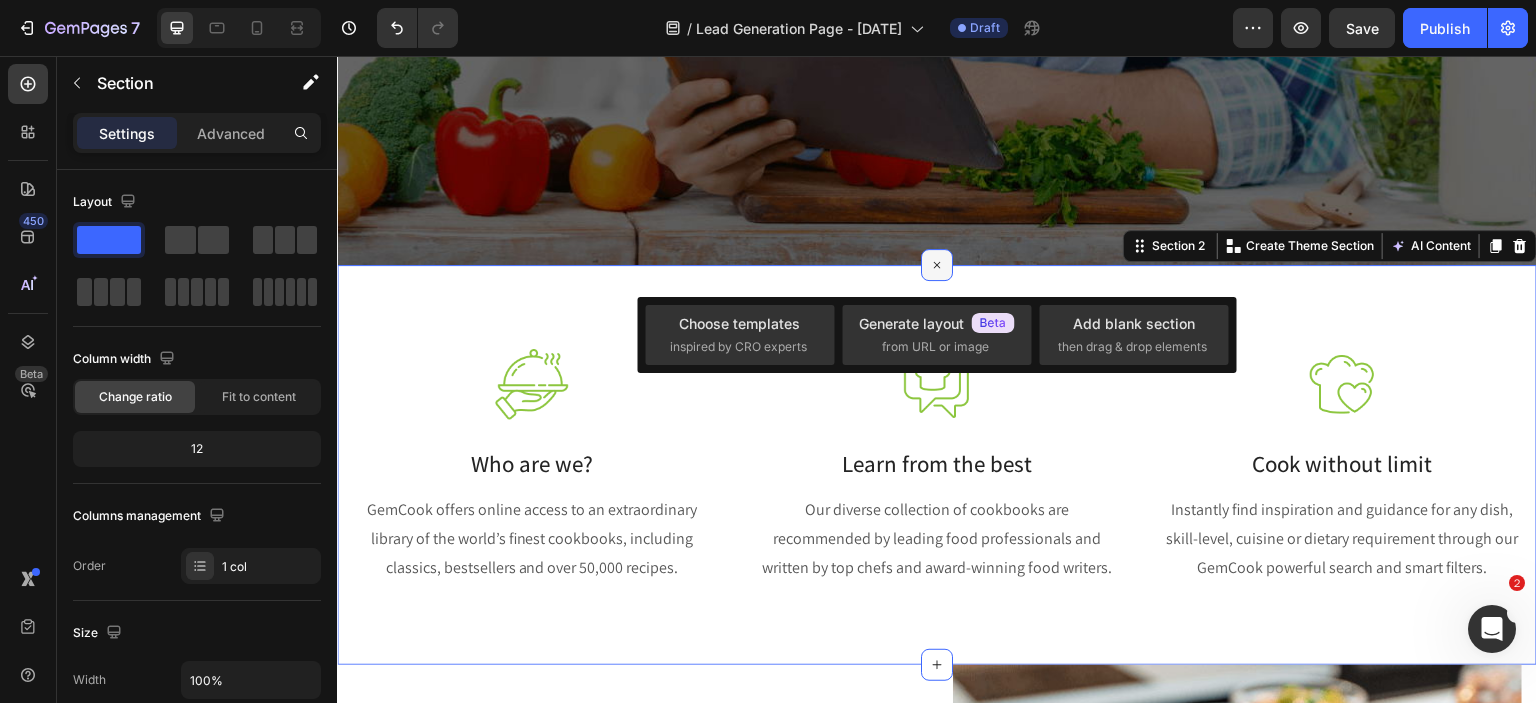 click 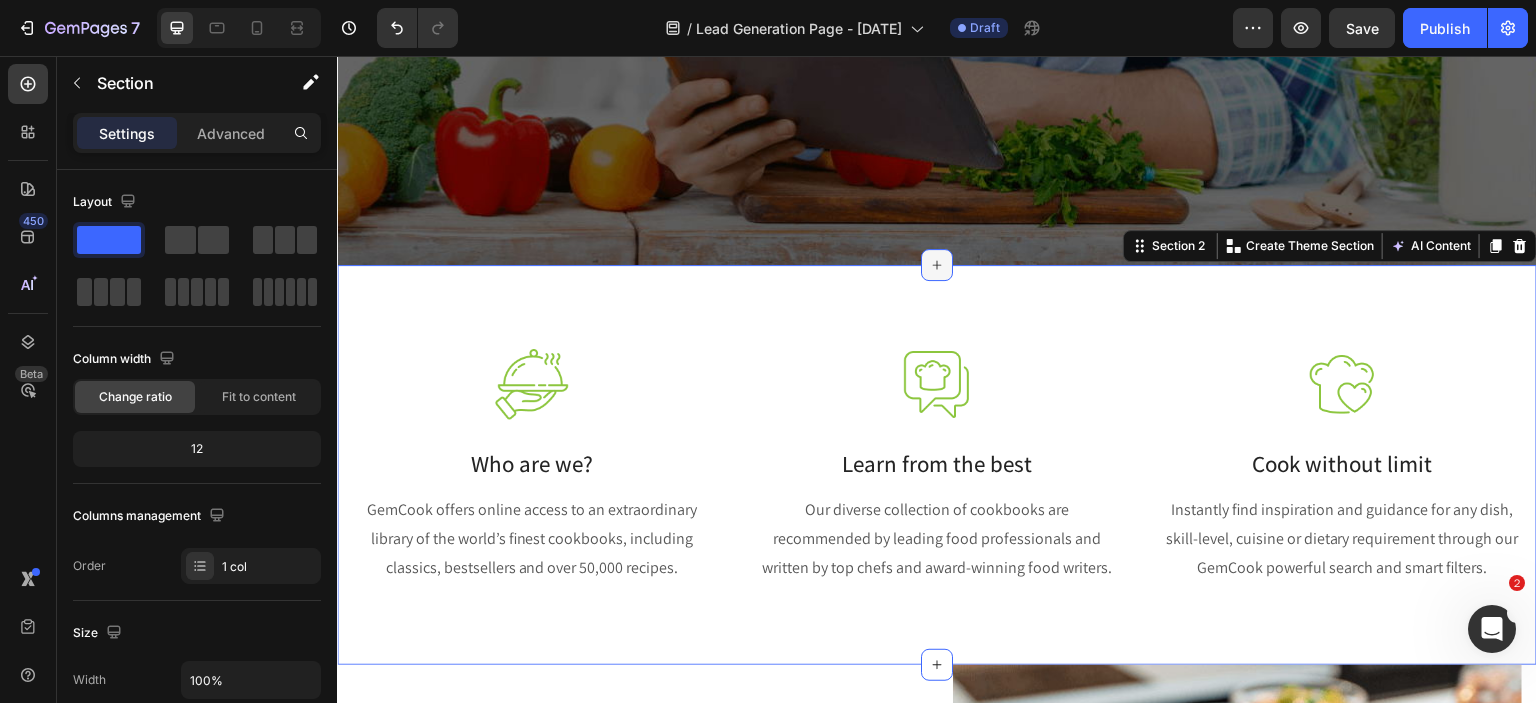 click 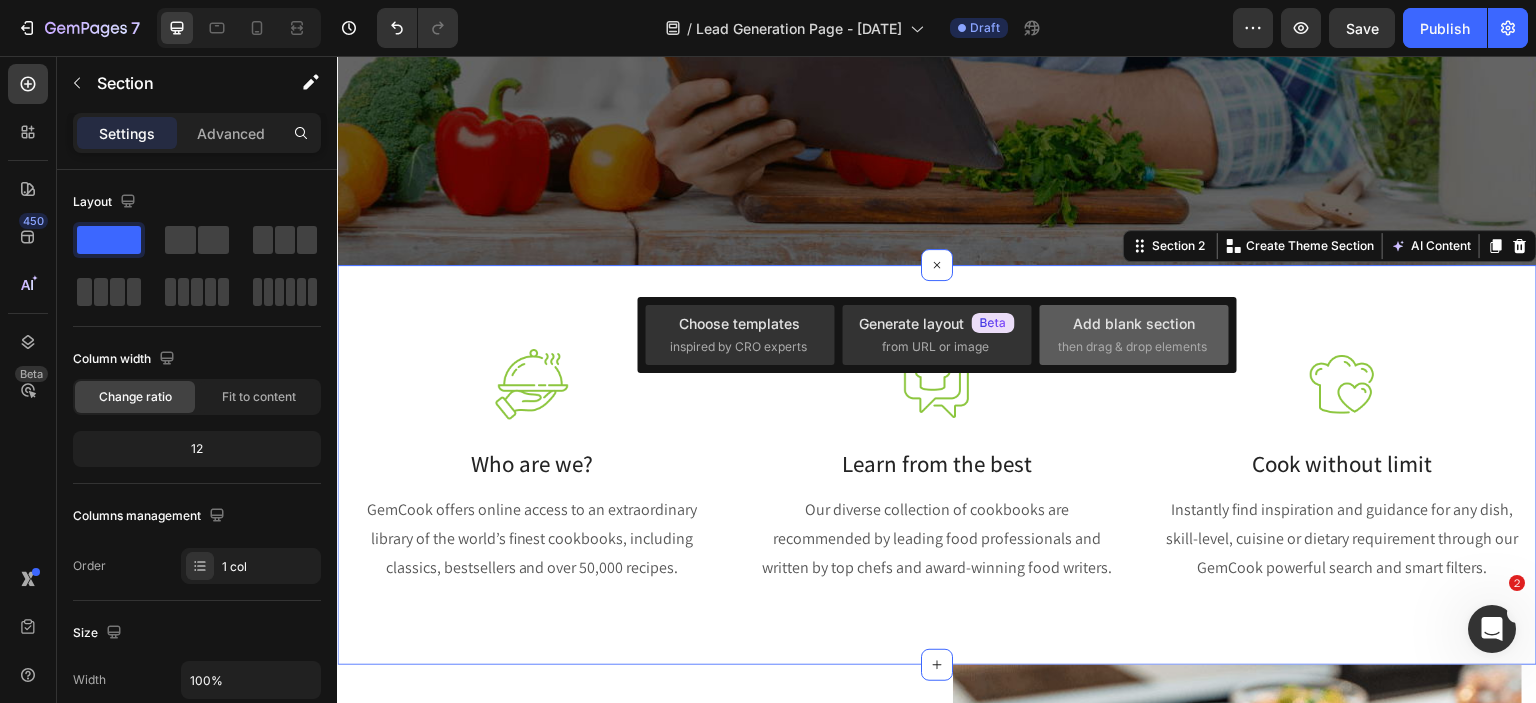 click on "then drag & drop elements" at bounding box center (1132, 347) 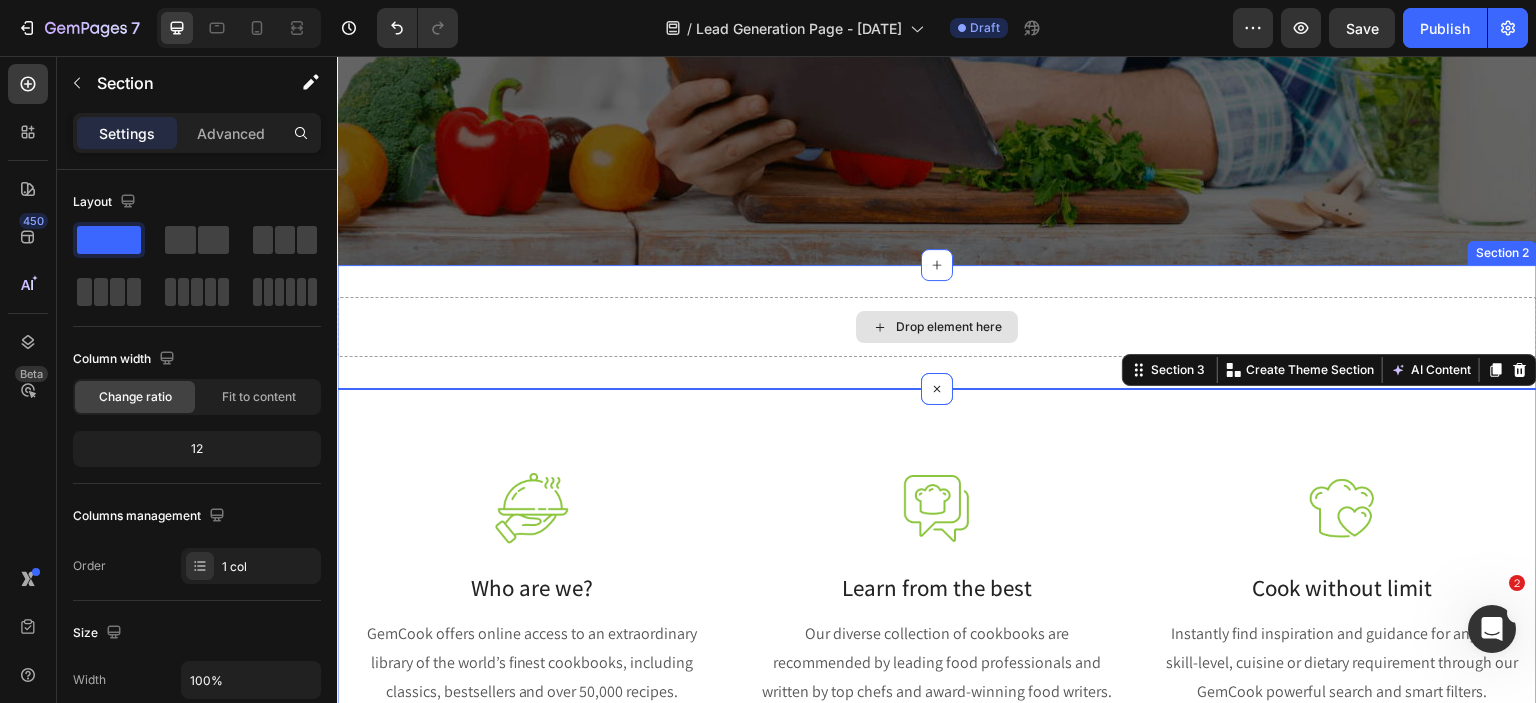click on "Drop element here" at bounding box center [949, 327] 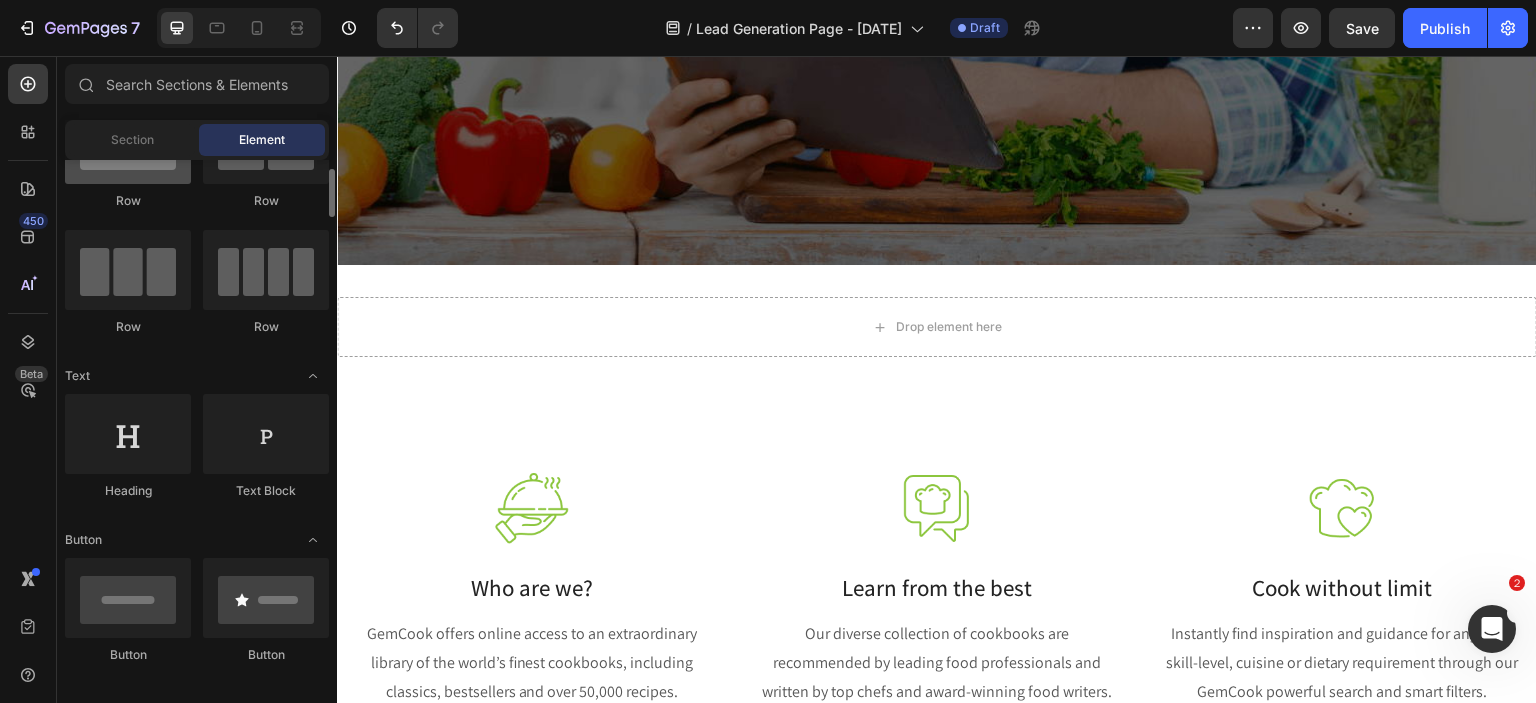 scroll, scrollTop: 0, scrollLeft: 0, axis: both 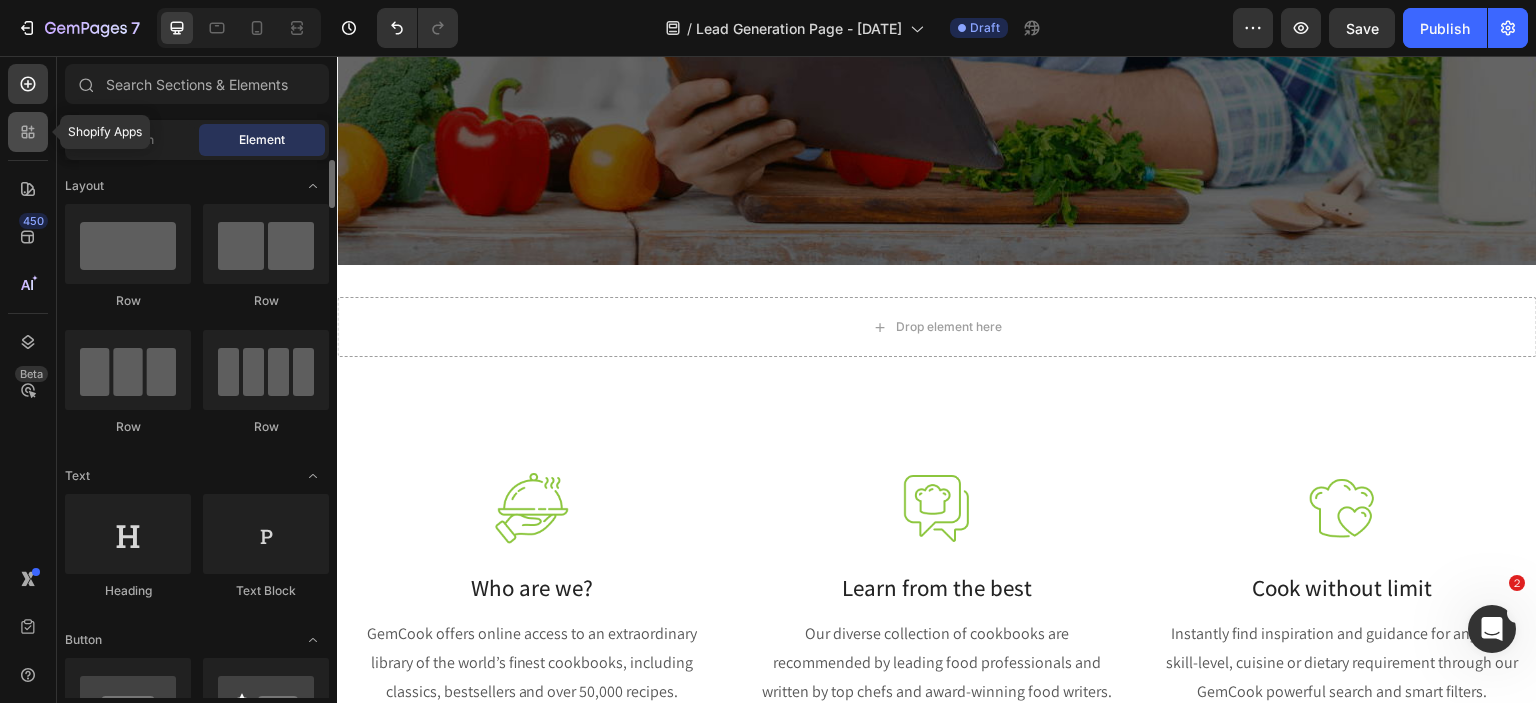 click 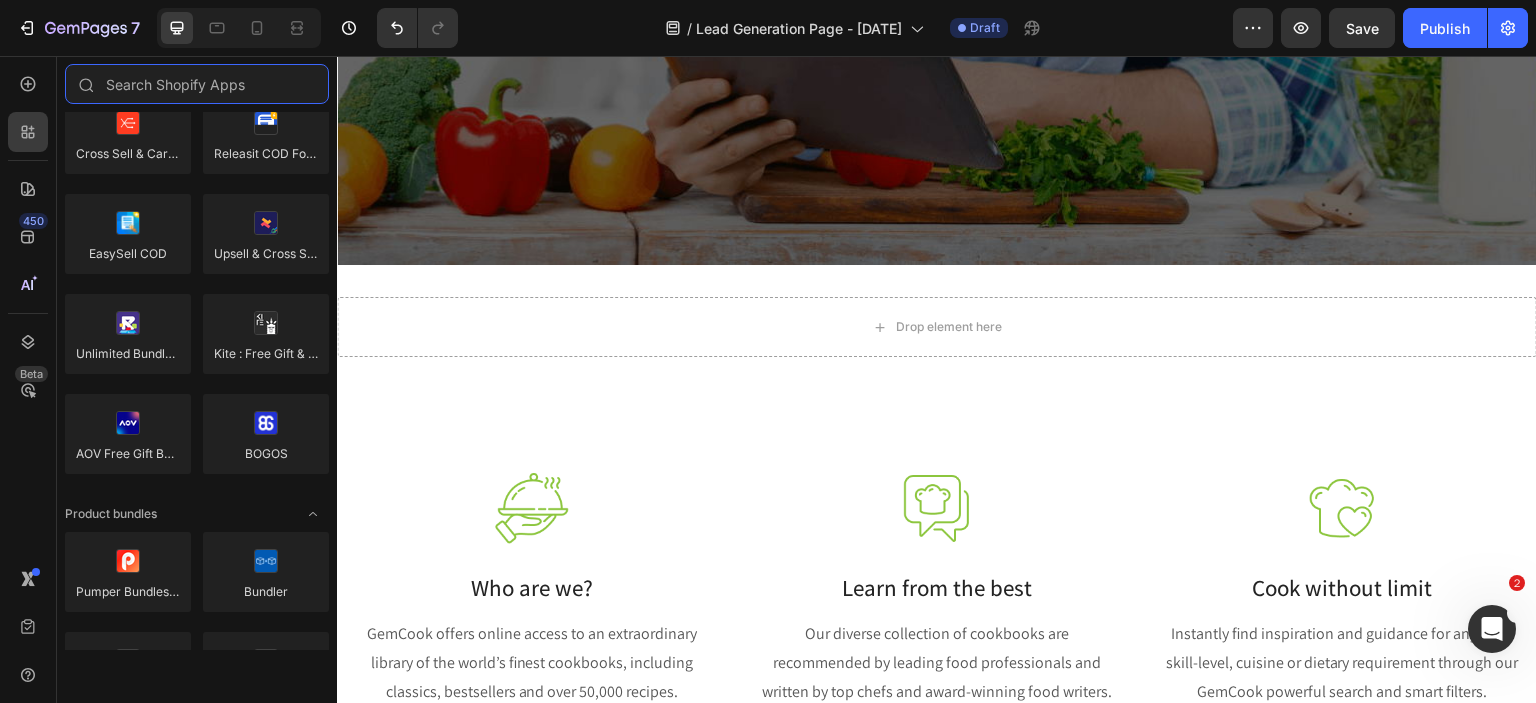 scroll, scrollTop: 900, scrollLeft: 0, axis: vertical 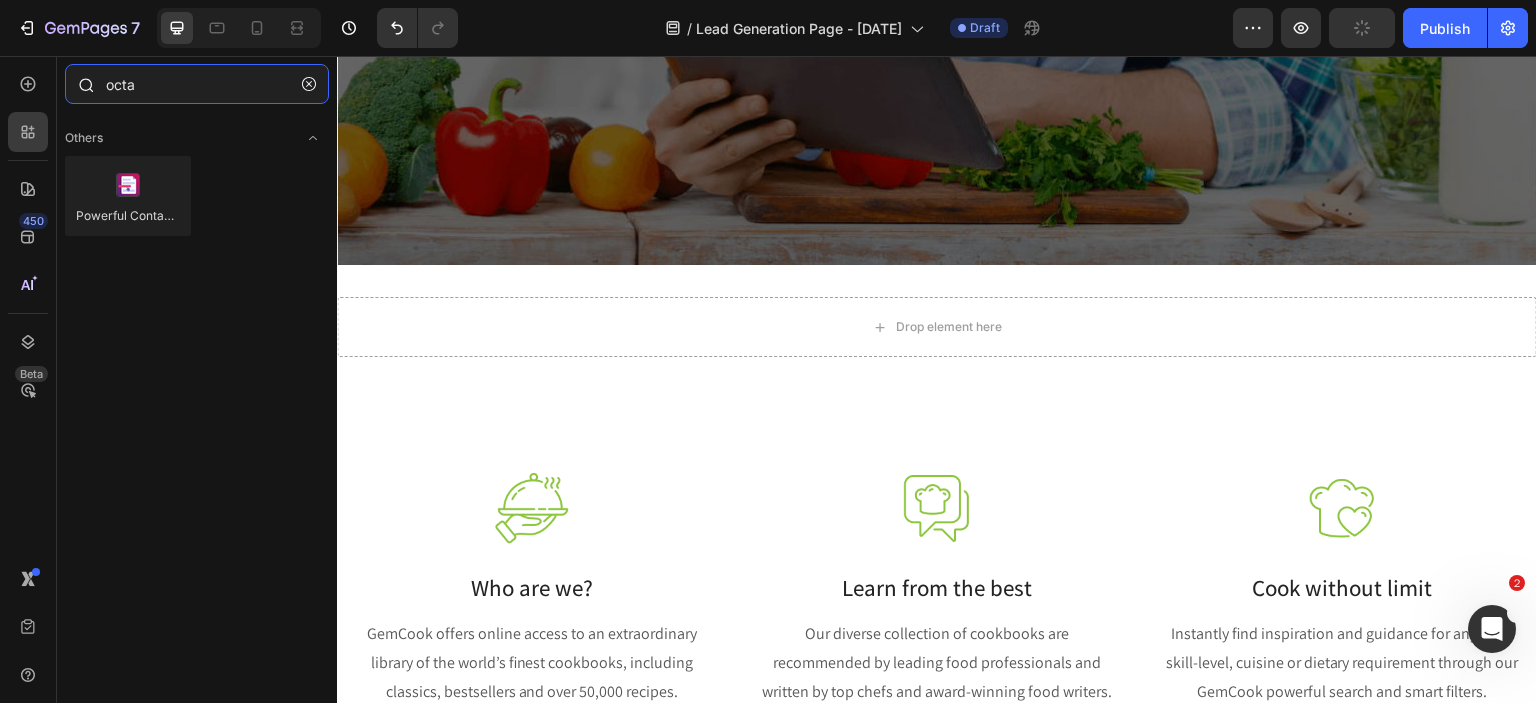 click on "octa" at bounding box center [197, 84] 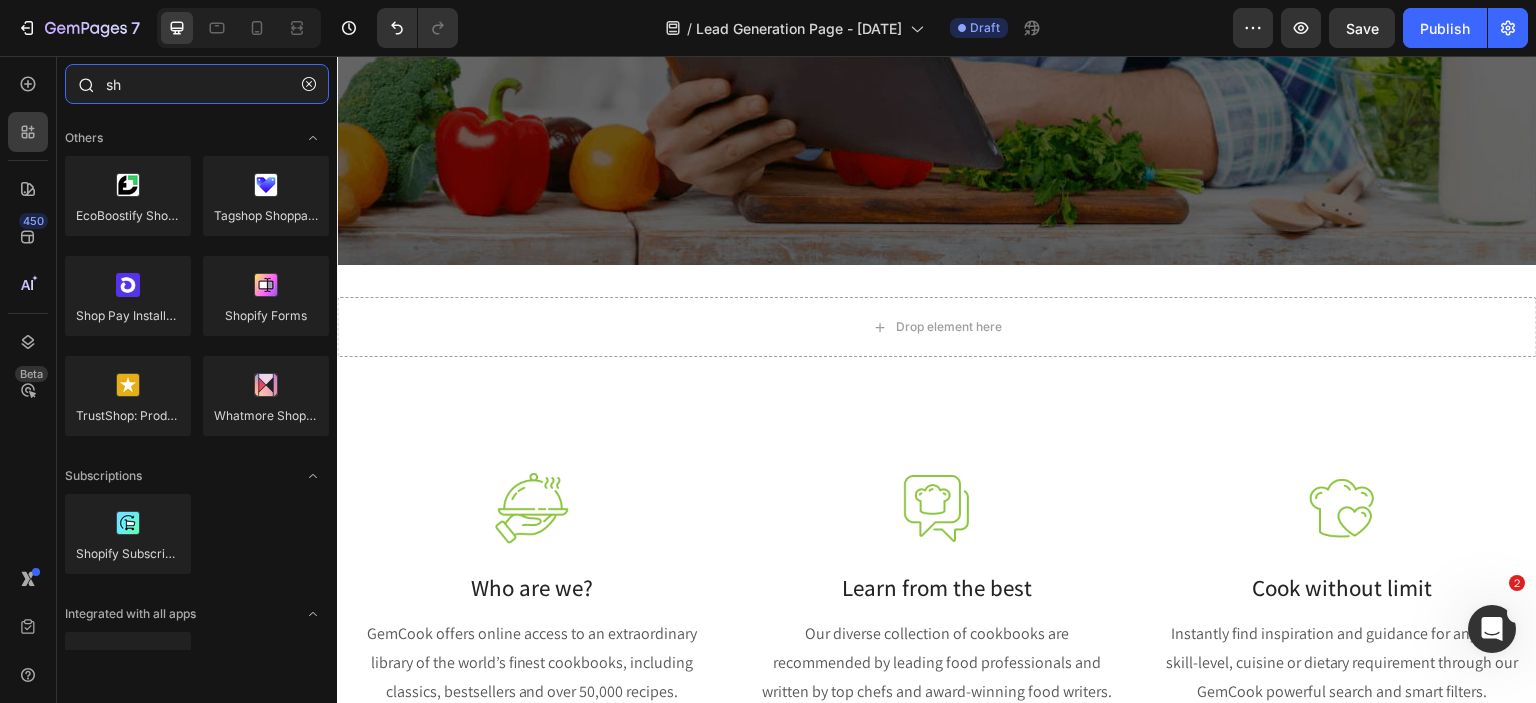 type on "s" 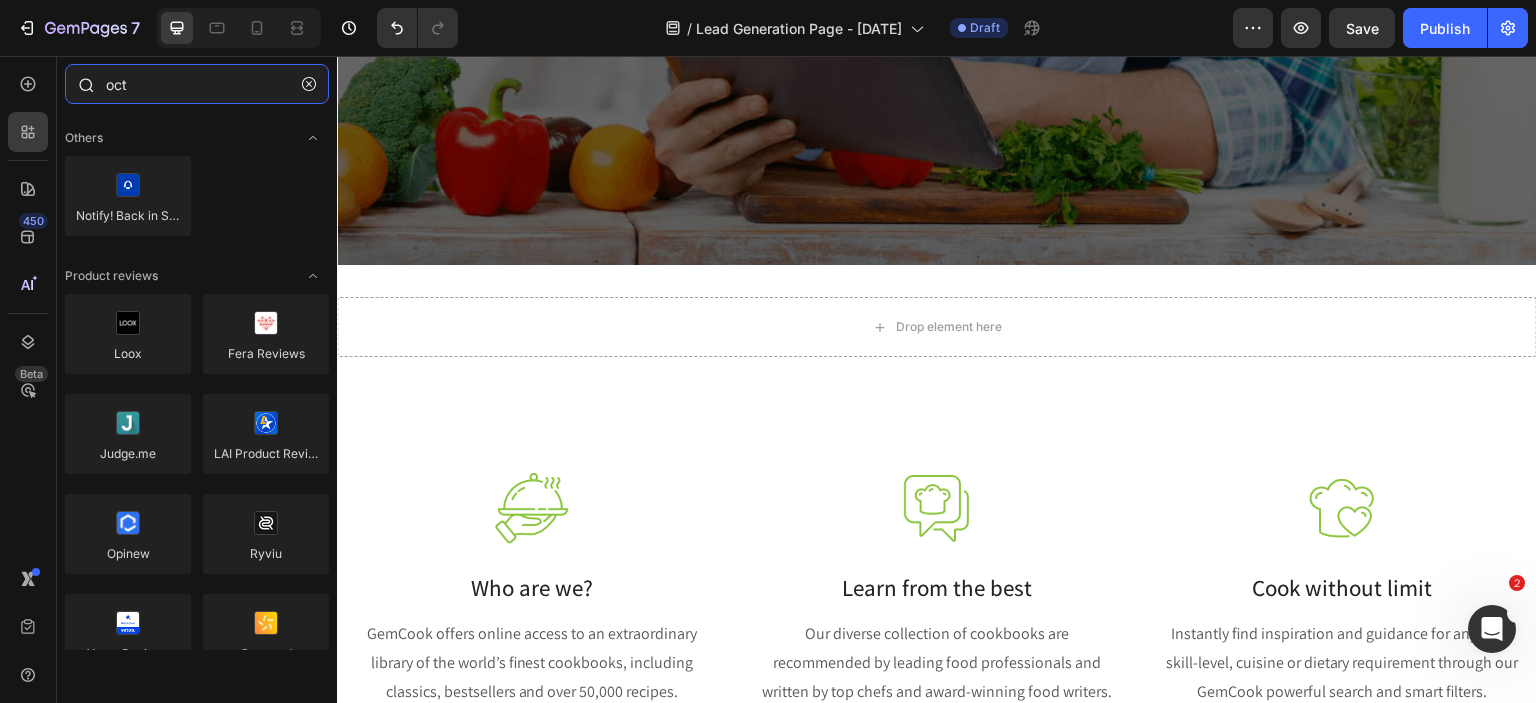 type on "octa" 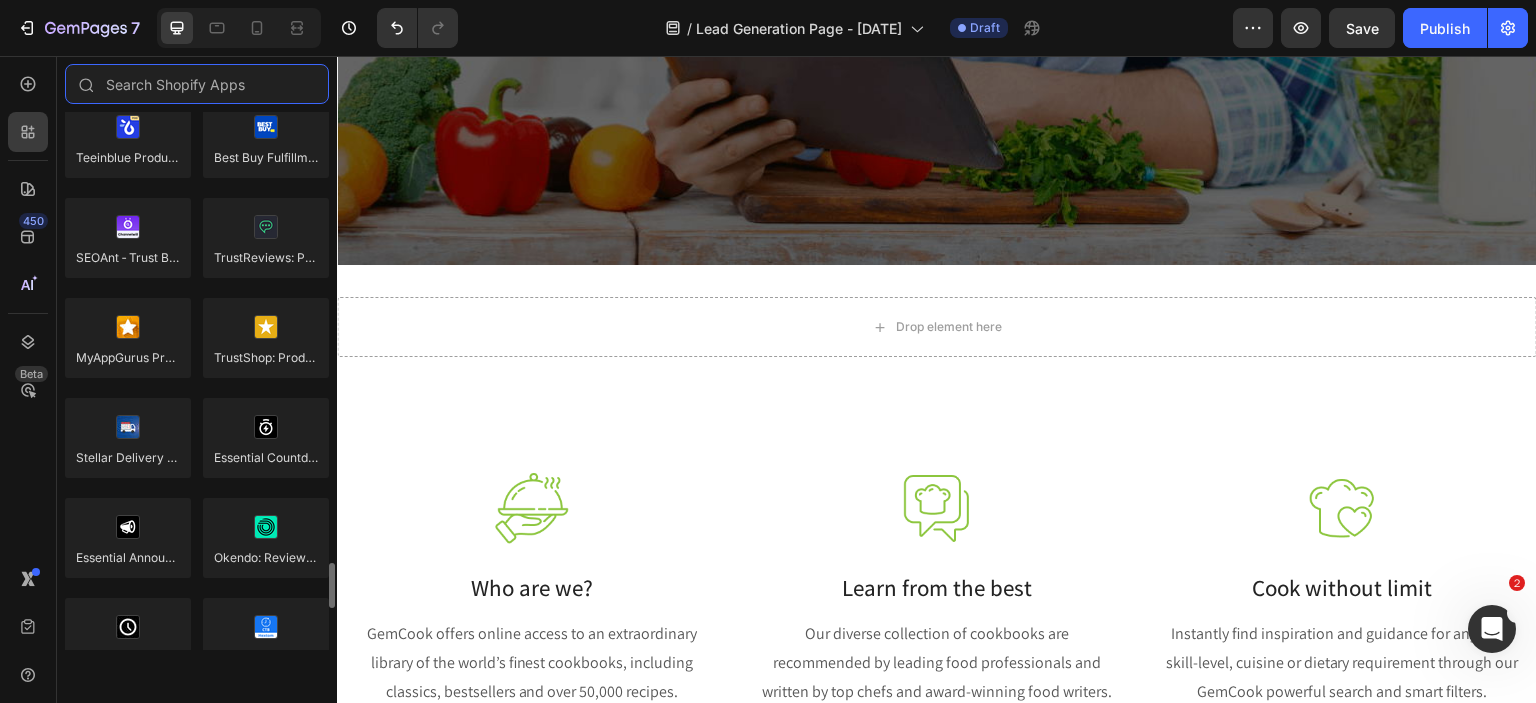 scroll, scrollTop: 5784, scrollLeft: 0, axis: vertical 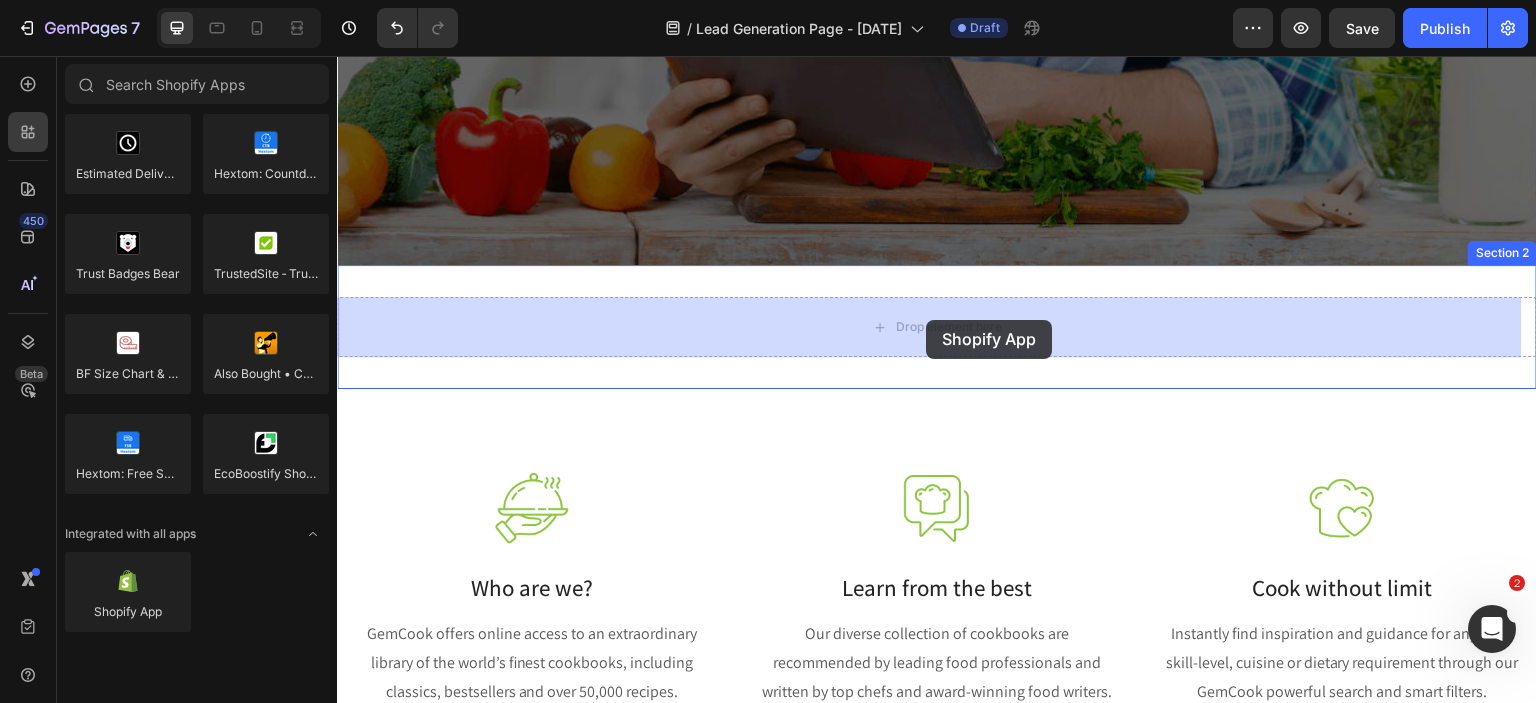 drag, startPoint x: 481, startPoint y: 637, endPoint x: 924, endPoint y: 320, distance: 544.73663 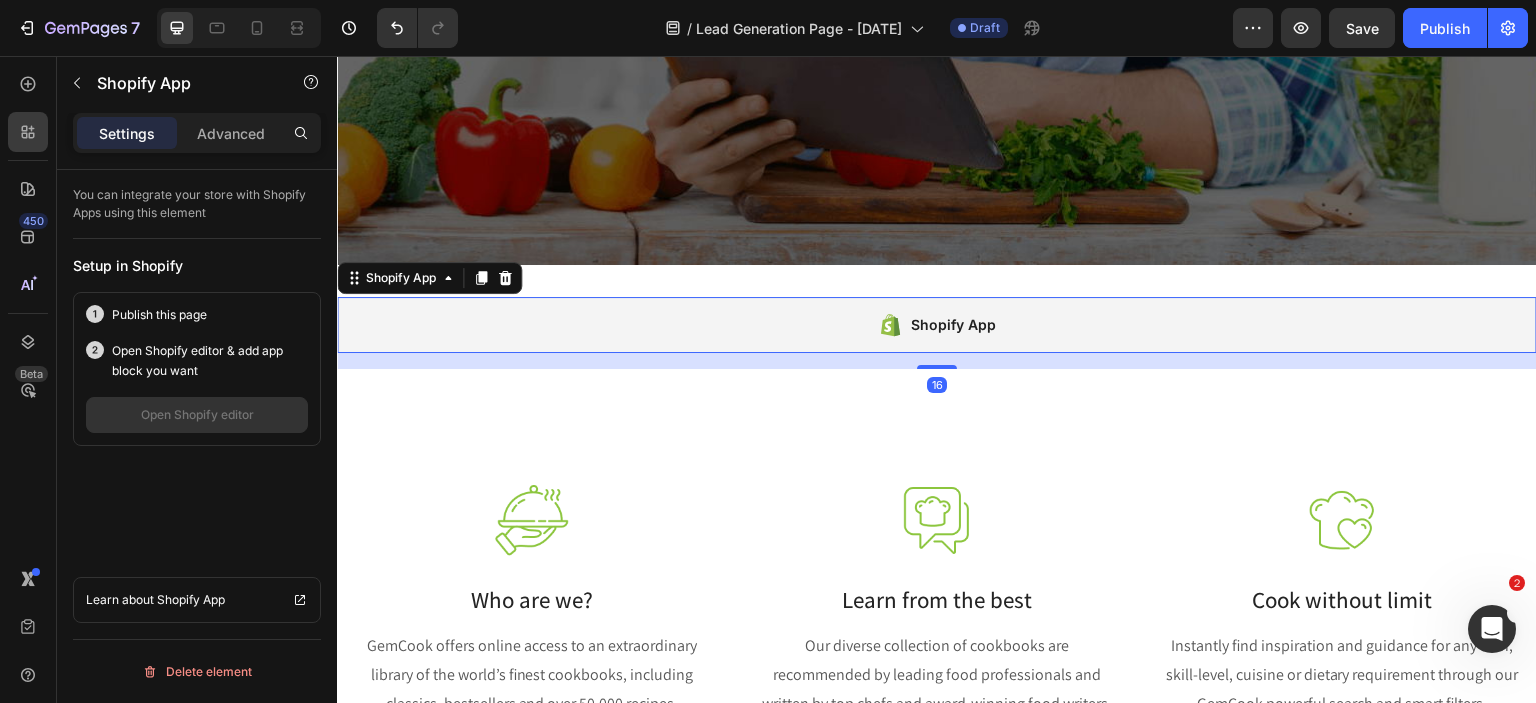 click on "Shopify App" at bounding box center (937, 325) 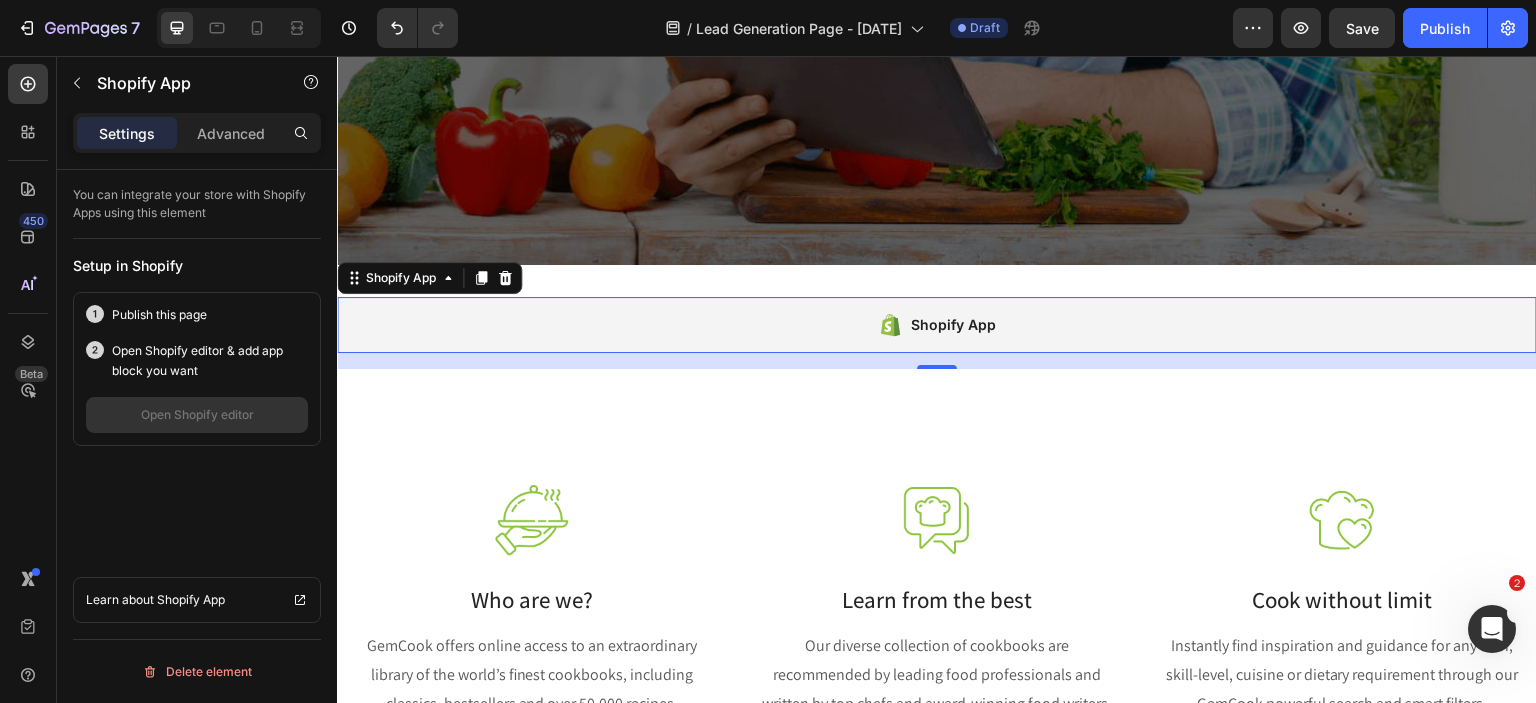 click on "Publish this page" at bounding box center [159, 315] 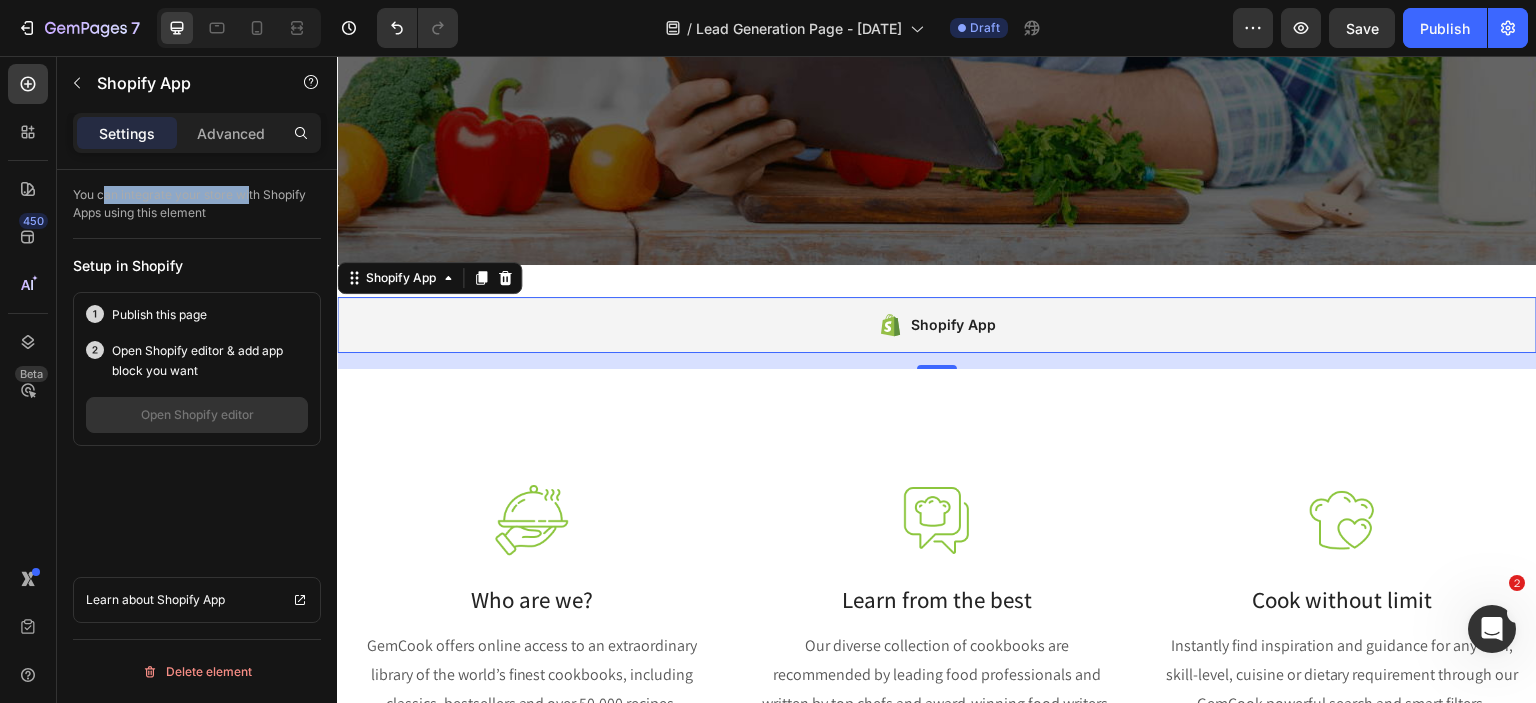drag, startPoint x: 108, startPoint y: 198, endPoint x: 268, endPoint y: 192, distance: 160.11246 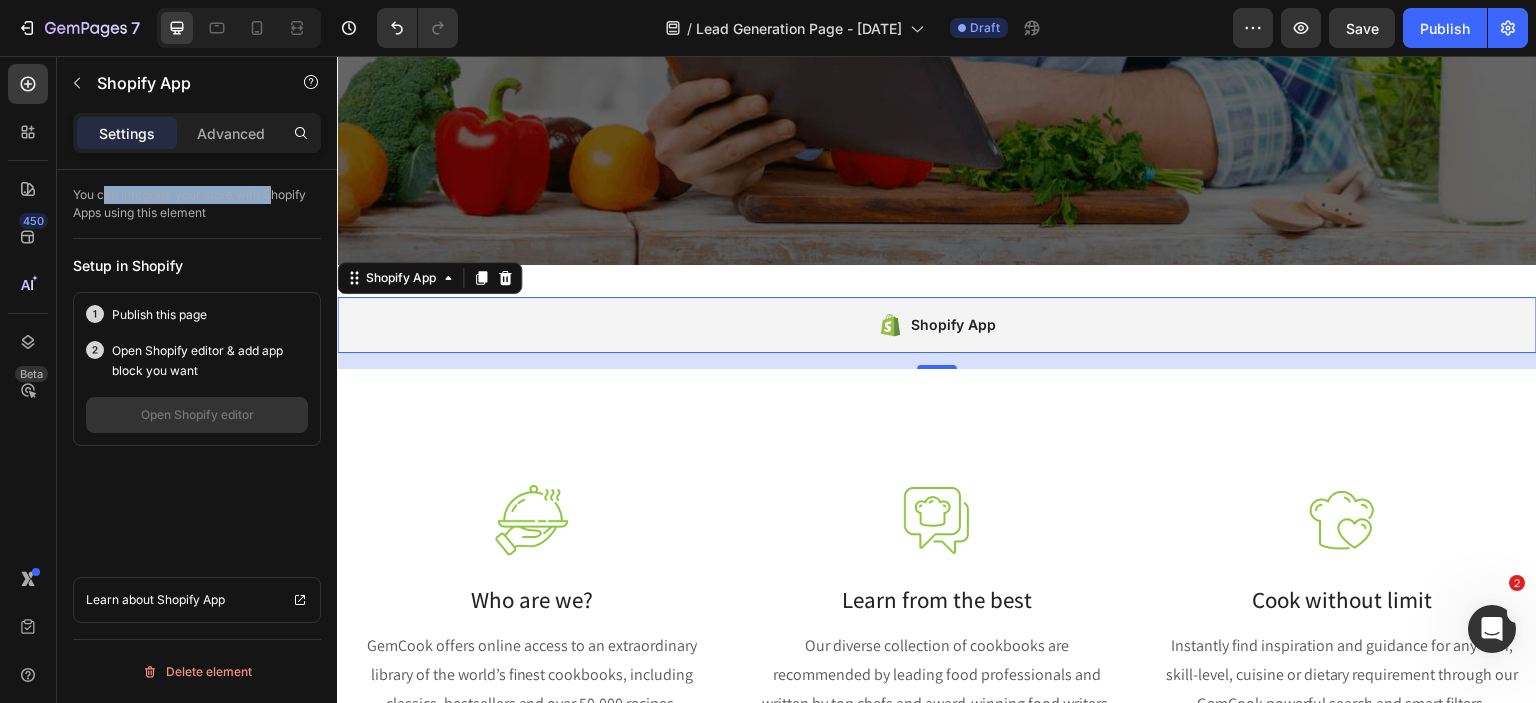 click on "You can integrate your store with Shopify Apps using this element" at bounding box center (197, 204) 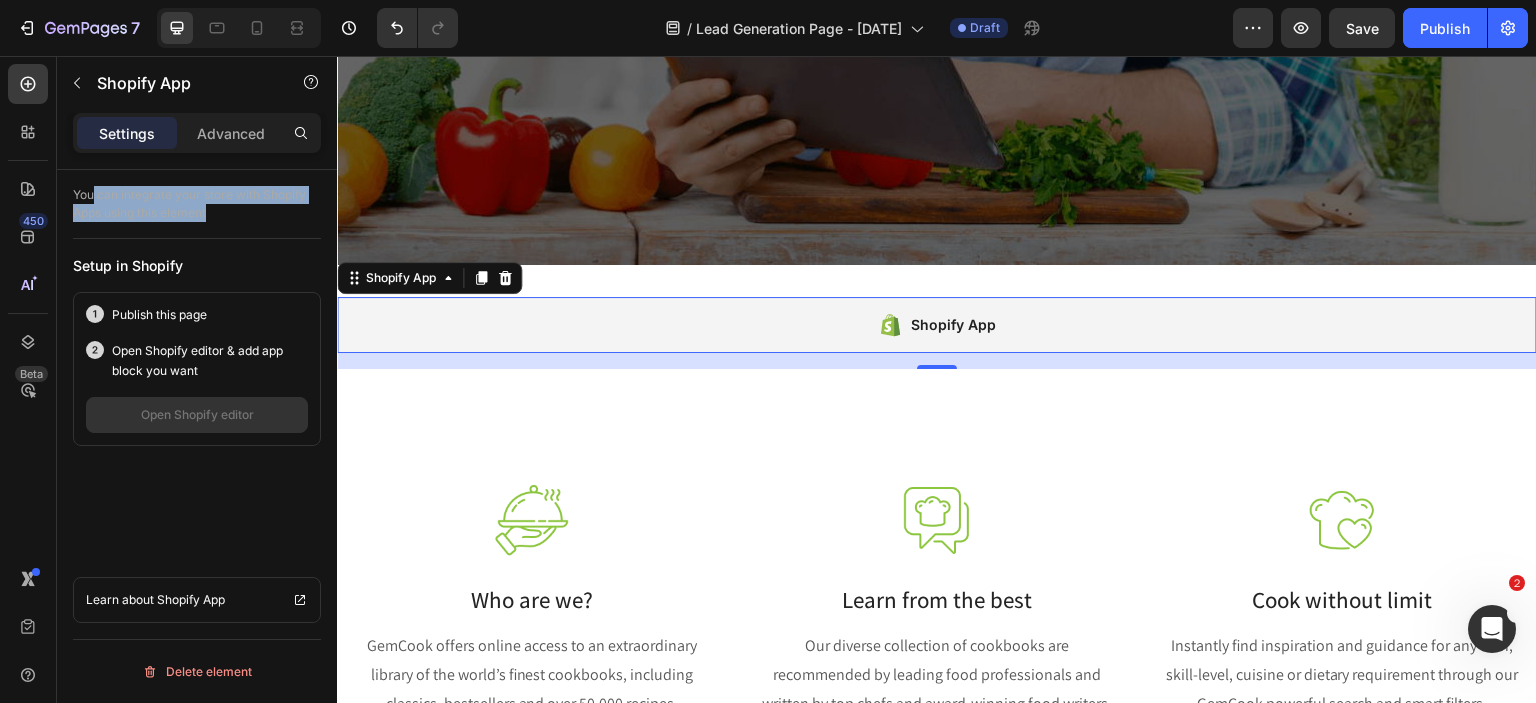 drag, startPoint x: 96, startPoint y: 198, endPoint x: 266, endPoint y: 209, distance: 170.35551 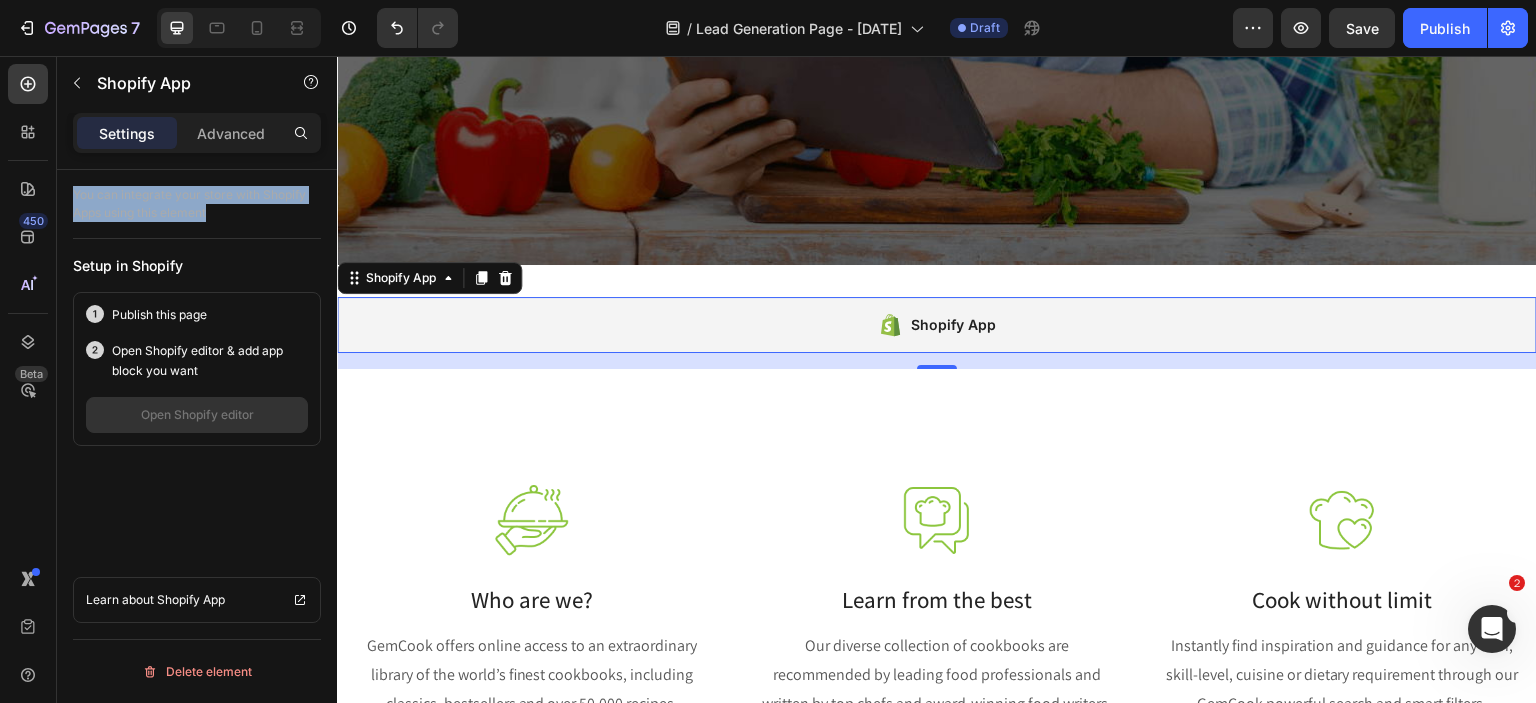 drag, startPoint x: 200, startPoint y: 211, endPoint x: 64, endPoint y: 189, distance: 137.76791 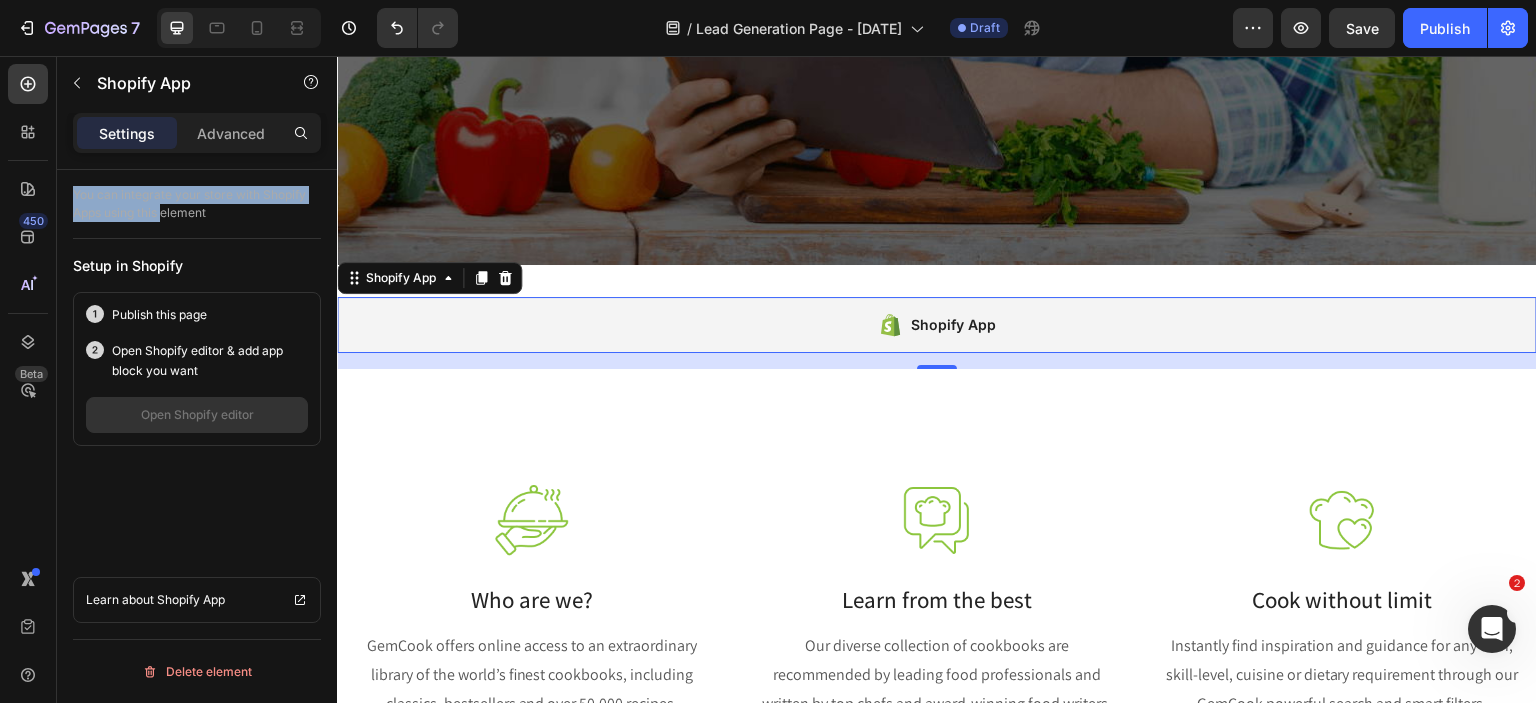 drag, startPoint x: 62, startPoint y: 187, endPoint x: 158, endPoint y: 220, distance: 101.51354 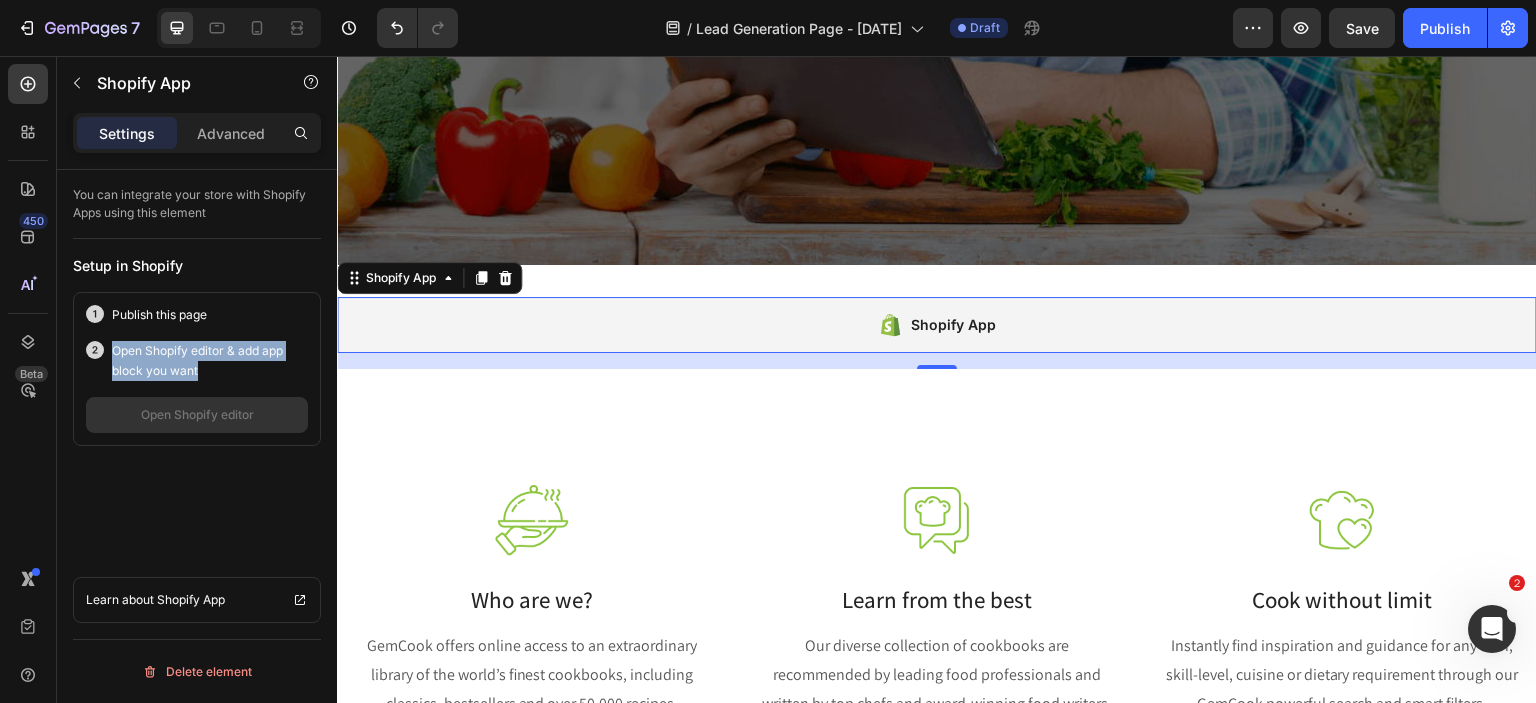 drag, startPoint x: 115, startPoint y: 355, endPoint x: 258, endPoint y: 371, distance: 143.89232 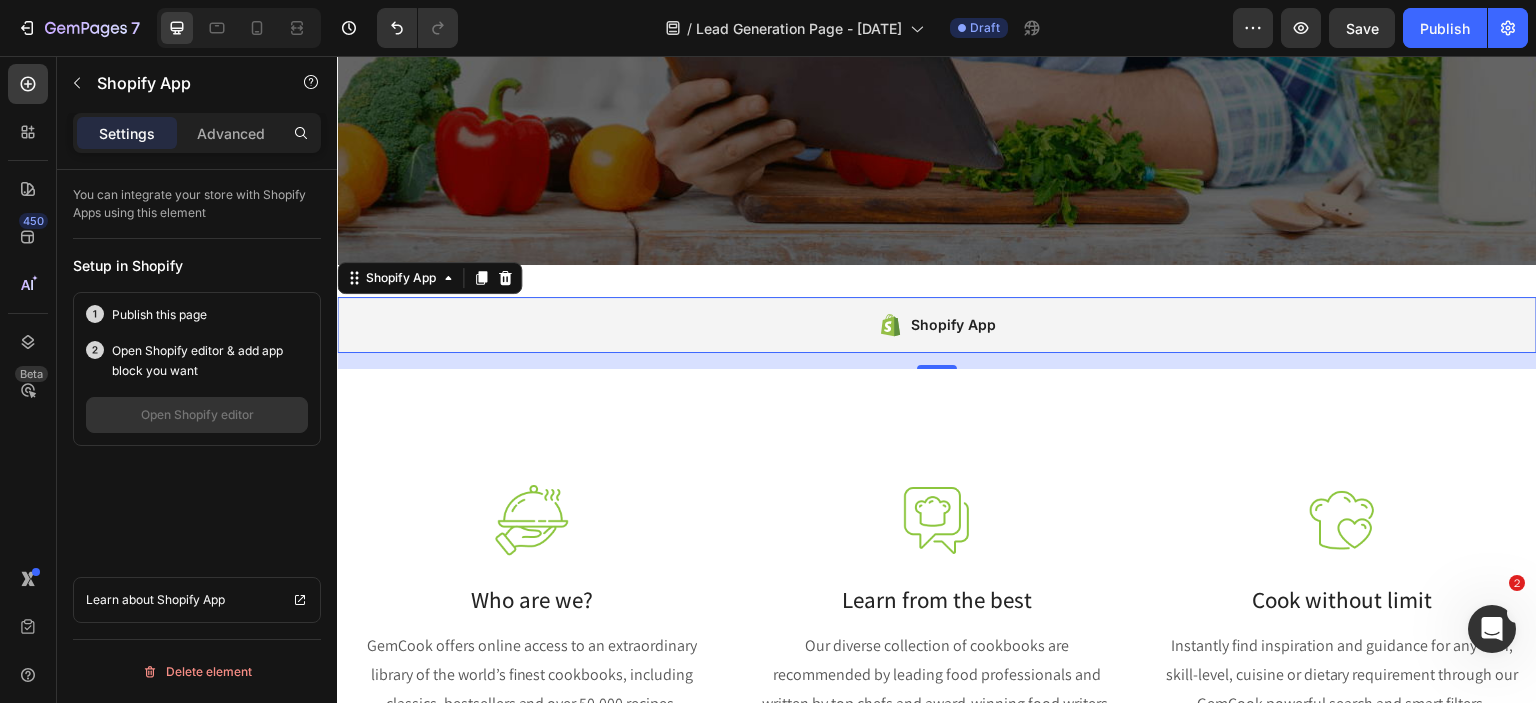 click on "Open Shopify editor & add app block you want" at bounding box center (197, 361) 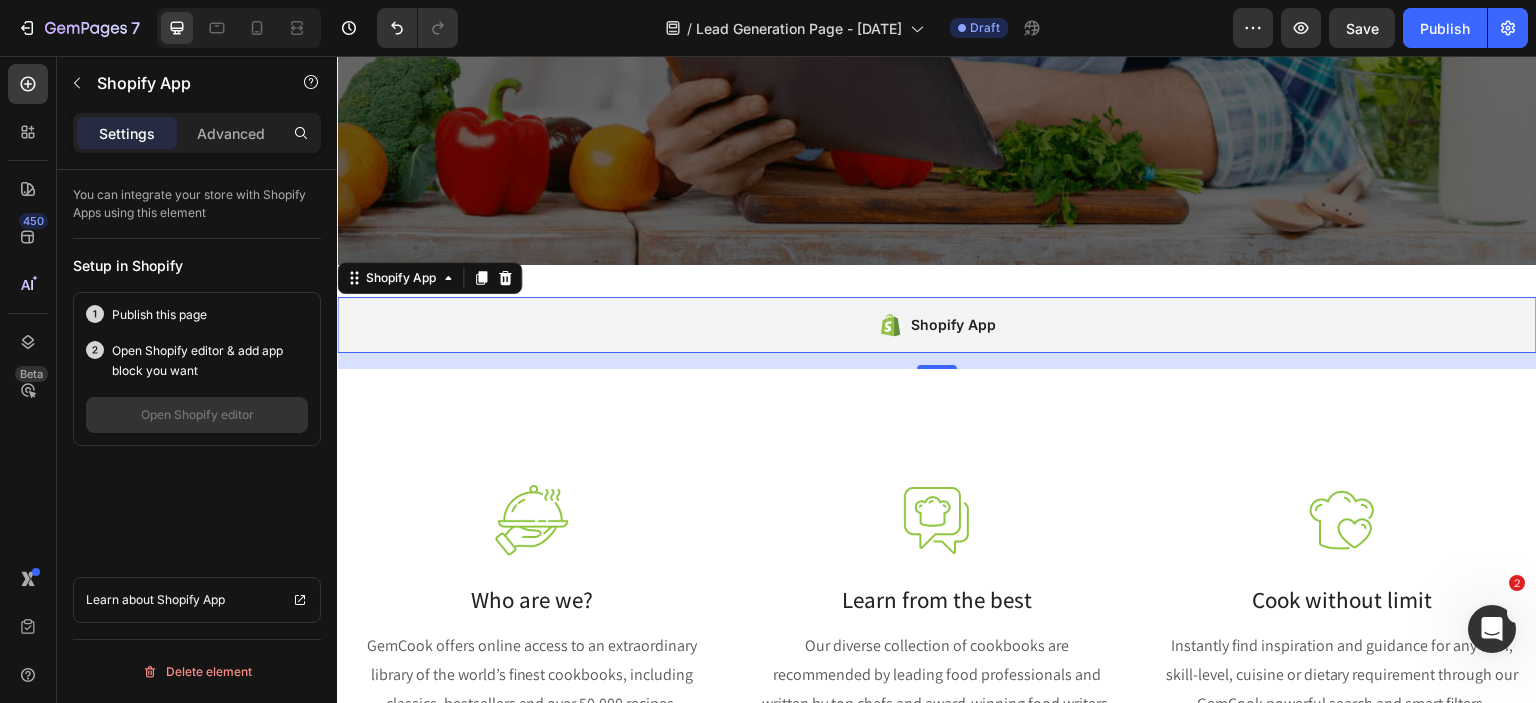 drag, startPoint x: 1773, startPoint y: 81, endPoint x: 604, endPoint y: 151, distance: 1171.0939 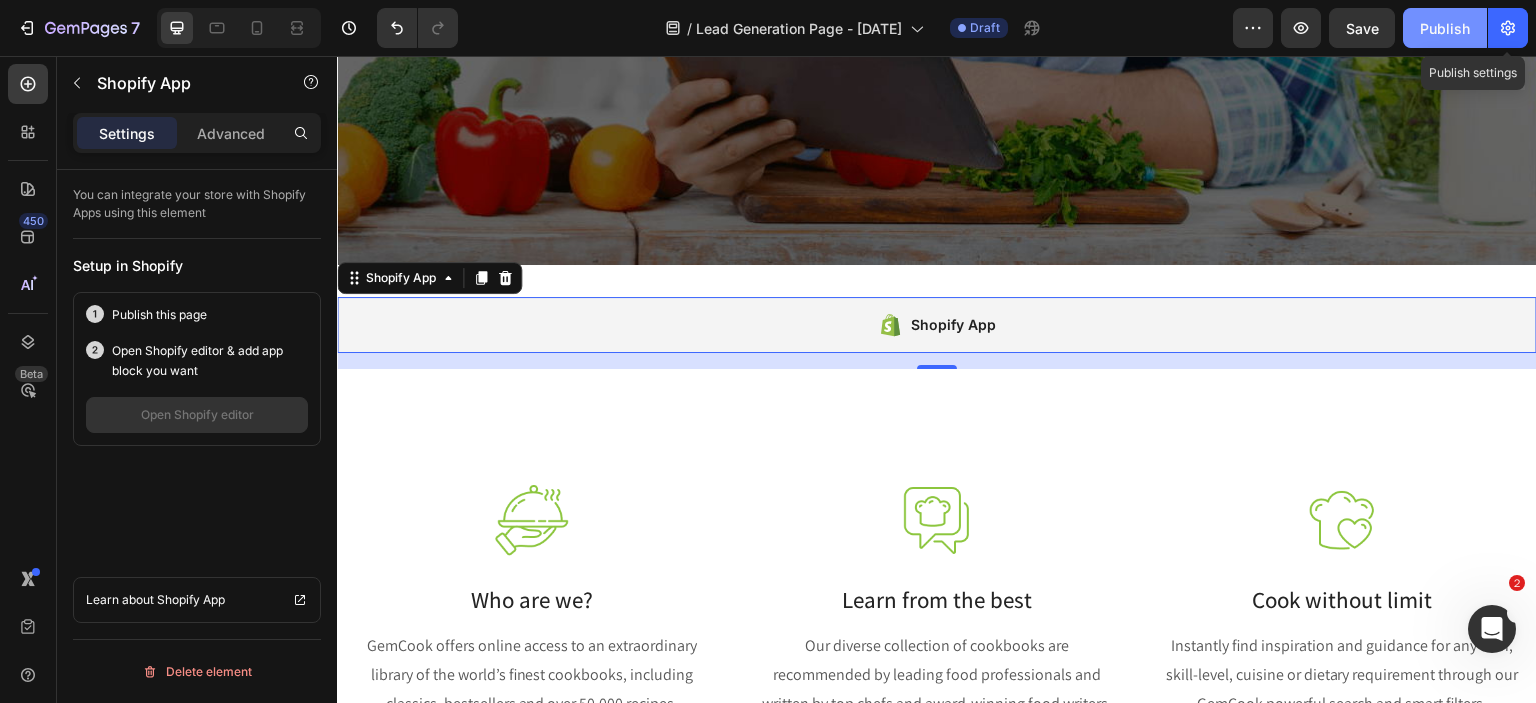 click on "Publish" at bounding box center (1445, 28) 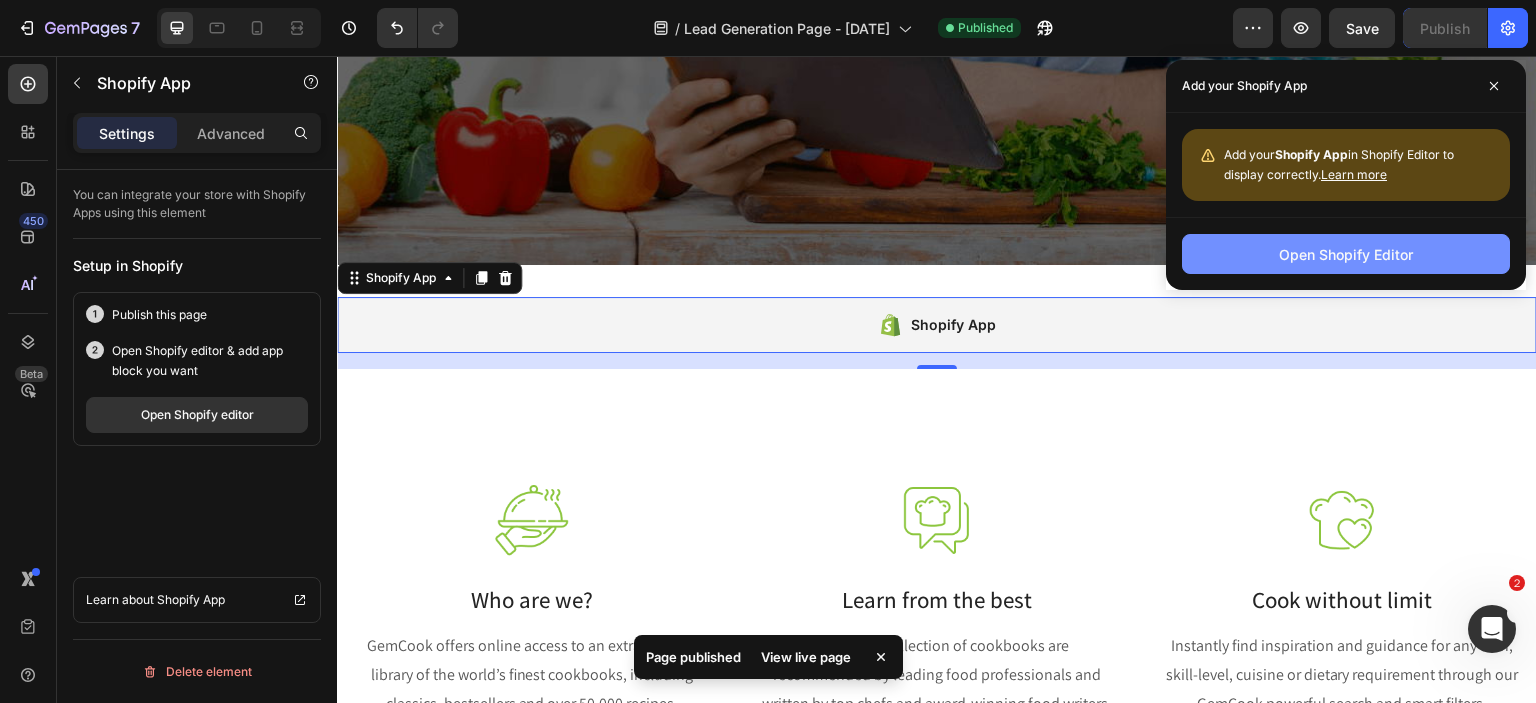 click on "Open Shopify Editor" at bounding box center [1346, 254] 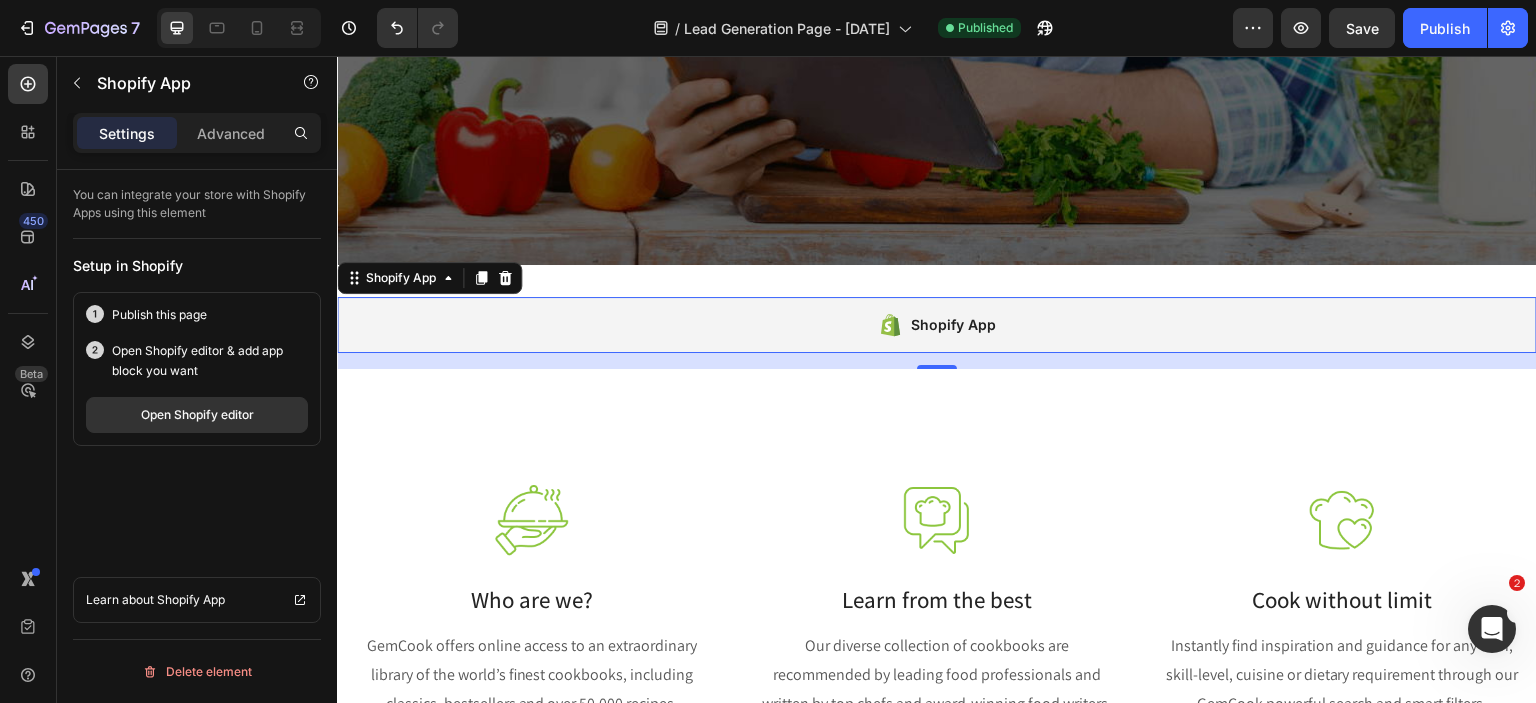 click on "Shopify App" at bounding box center [953, 325] 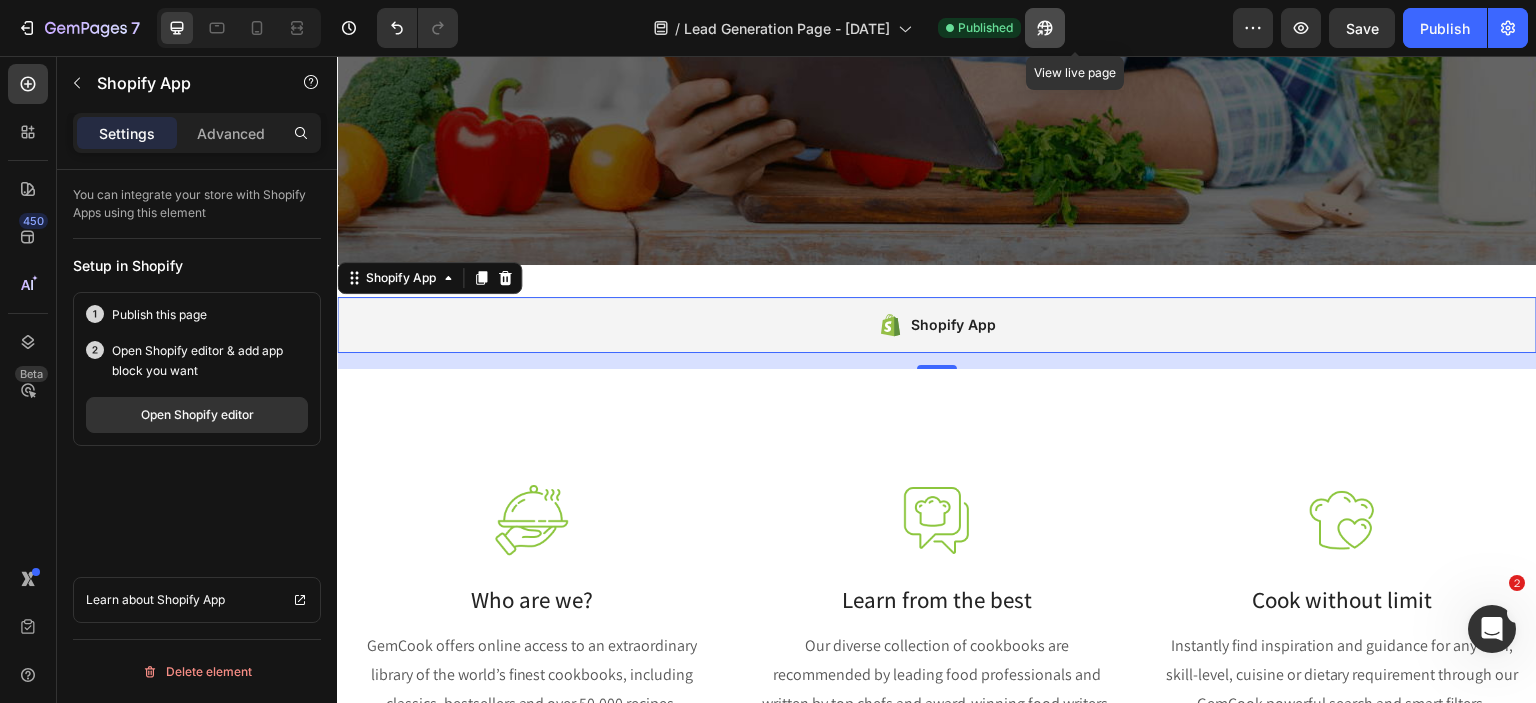 click 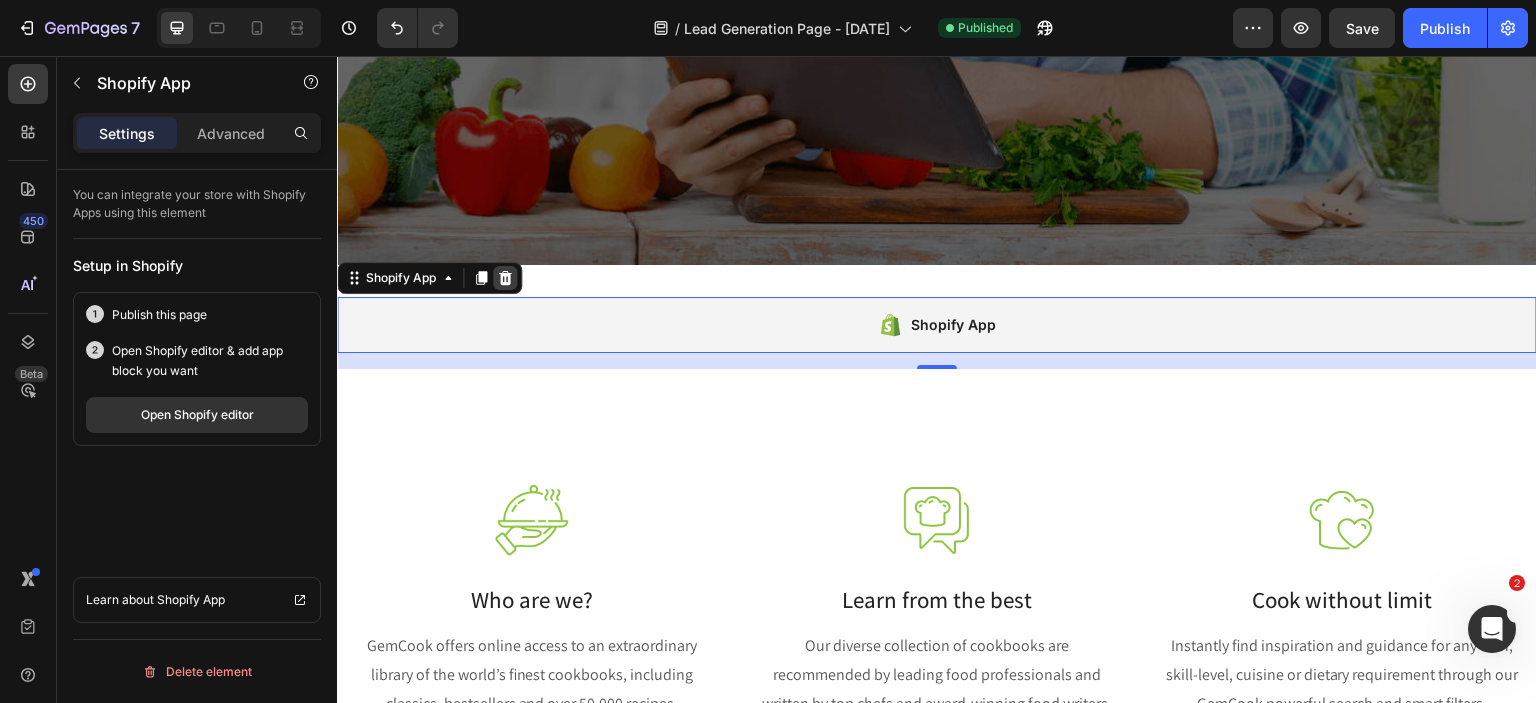 click 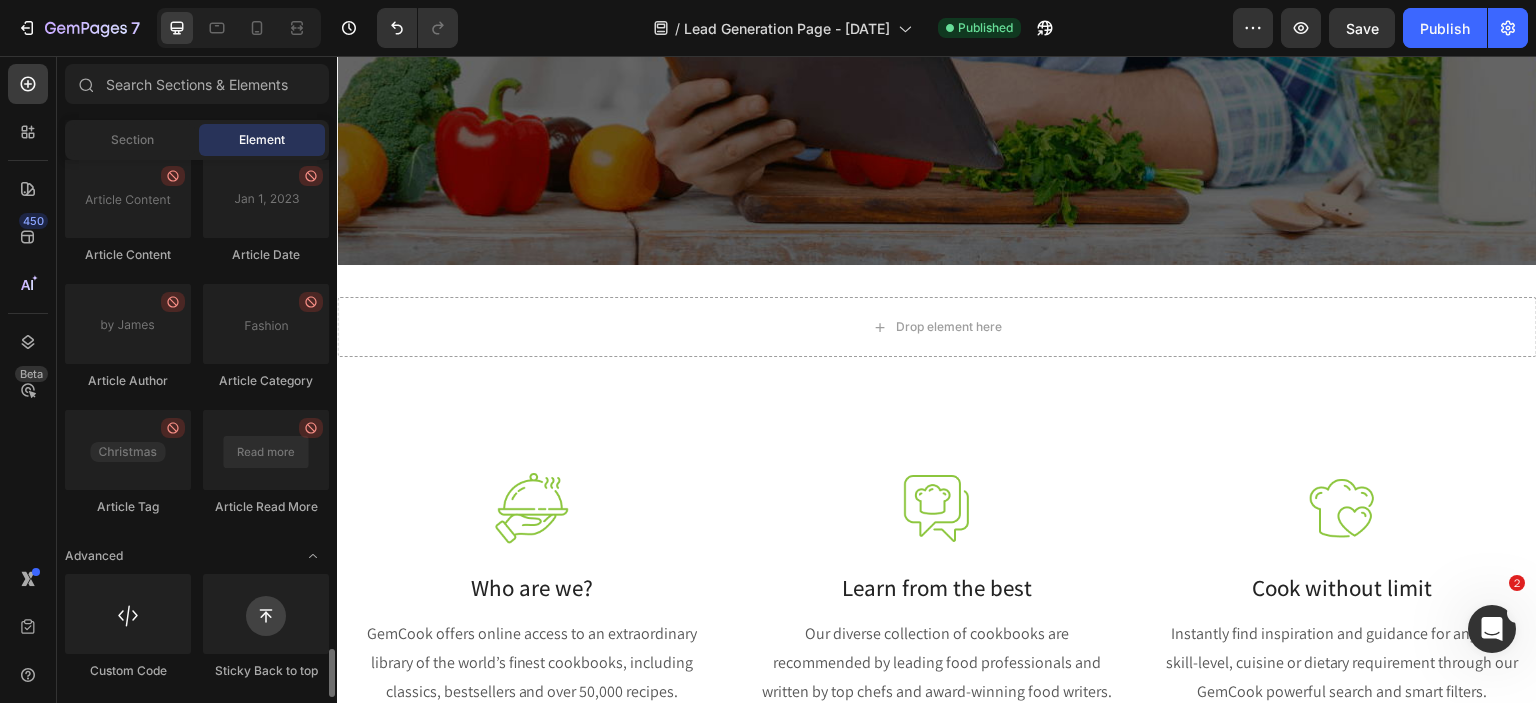 scroll, scrollTop: 5388, scrollLeft: 0, axis: vertical 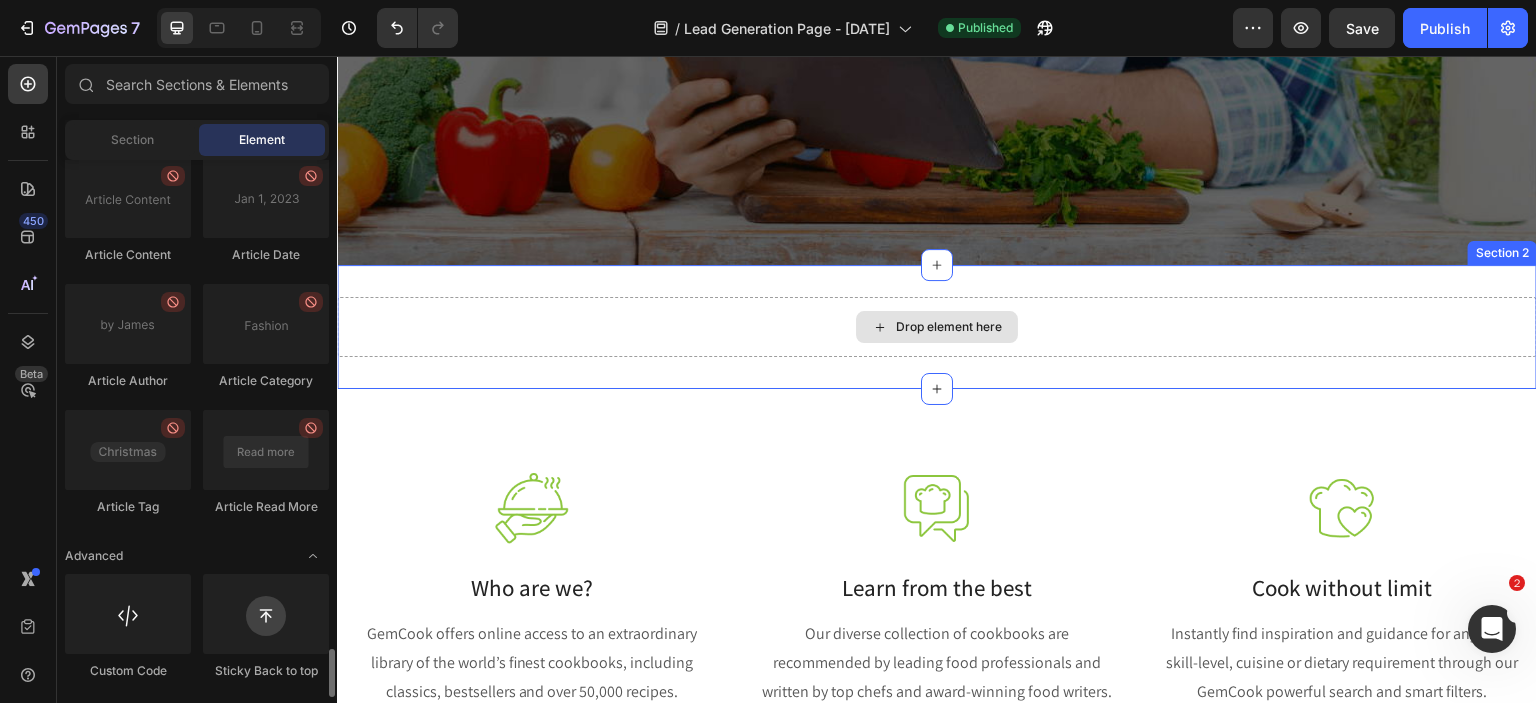 click 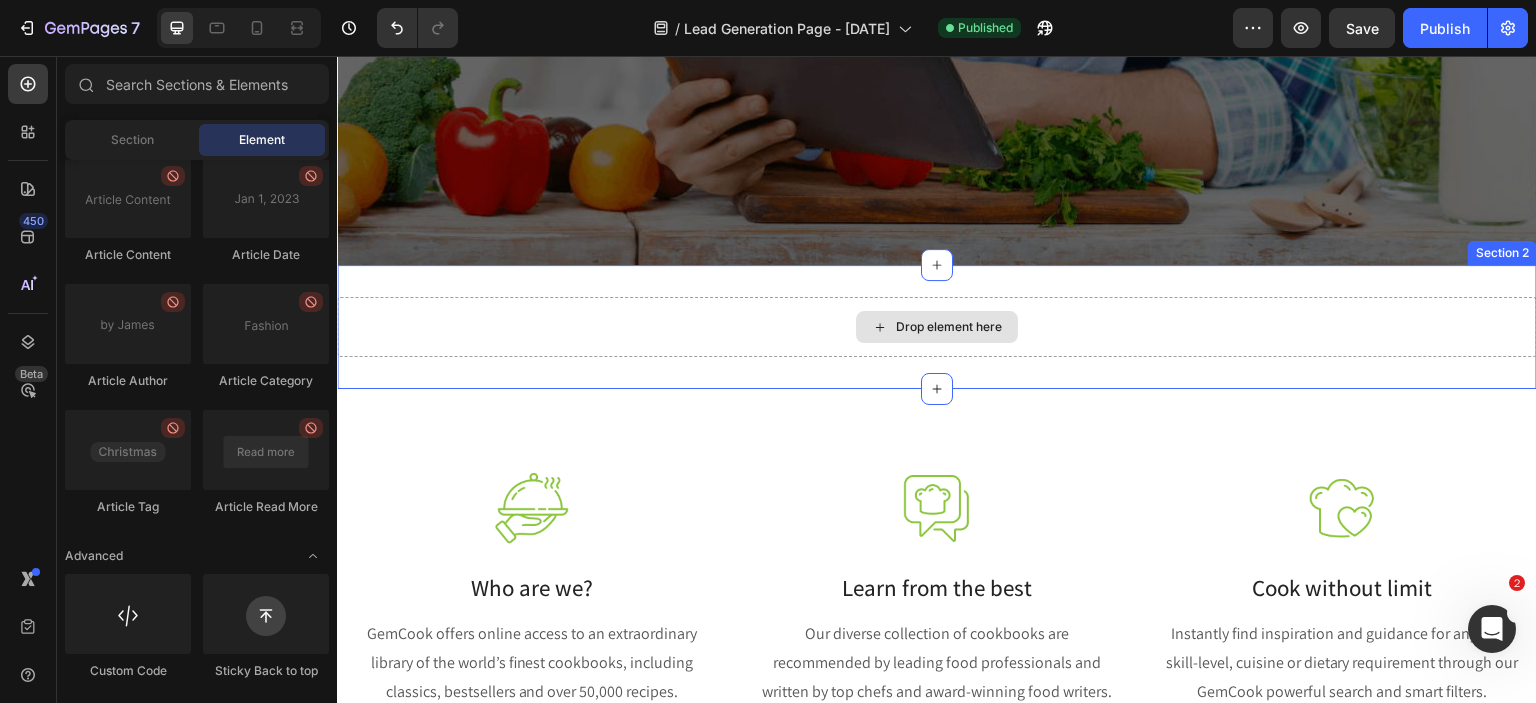 click on "Drop element here" at bounding box center (937, 327) 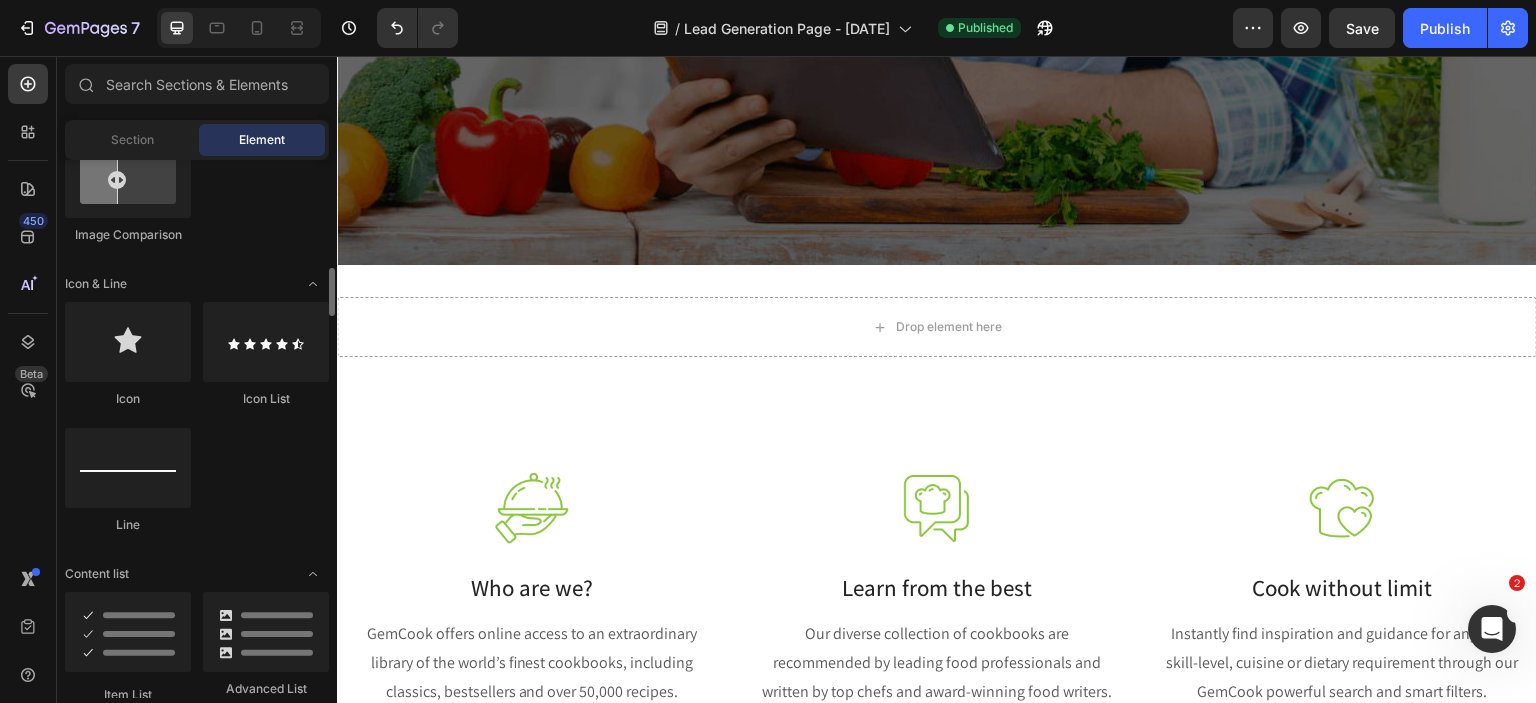 scroll, scrollTop: 488, scrollLeft: 0, axis: vertical 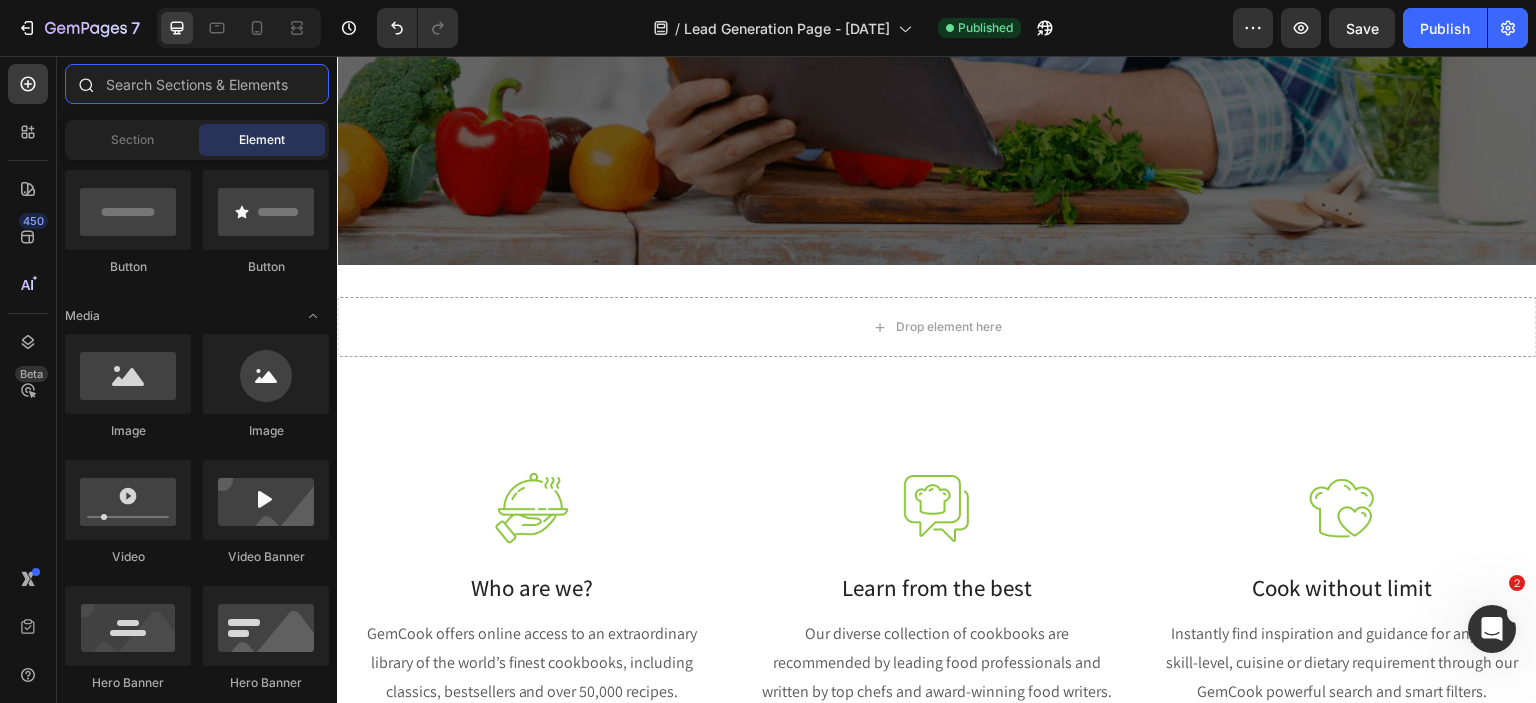 click at bounding box center (197, 84) 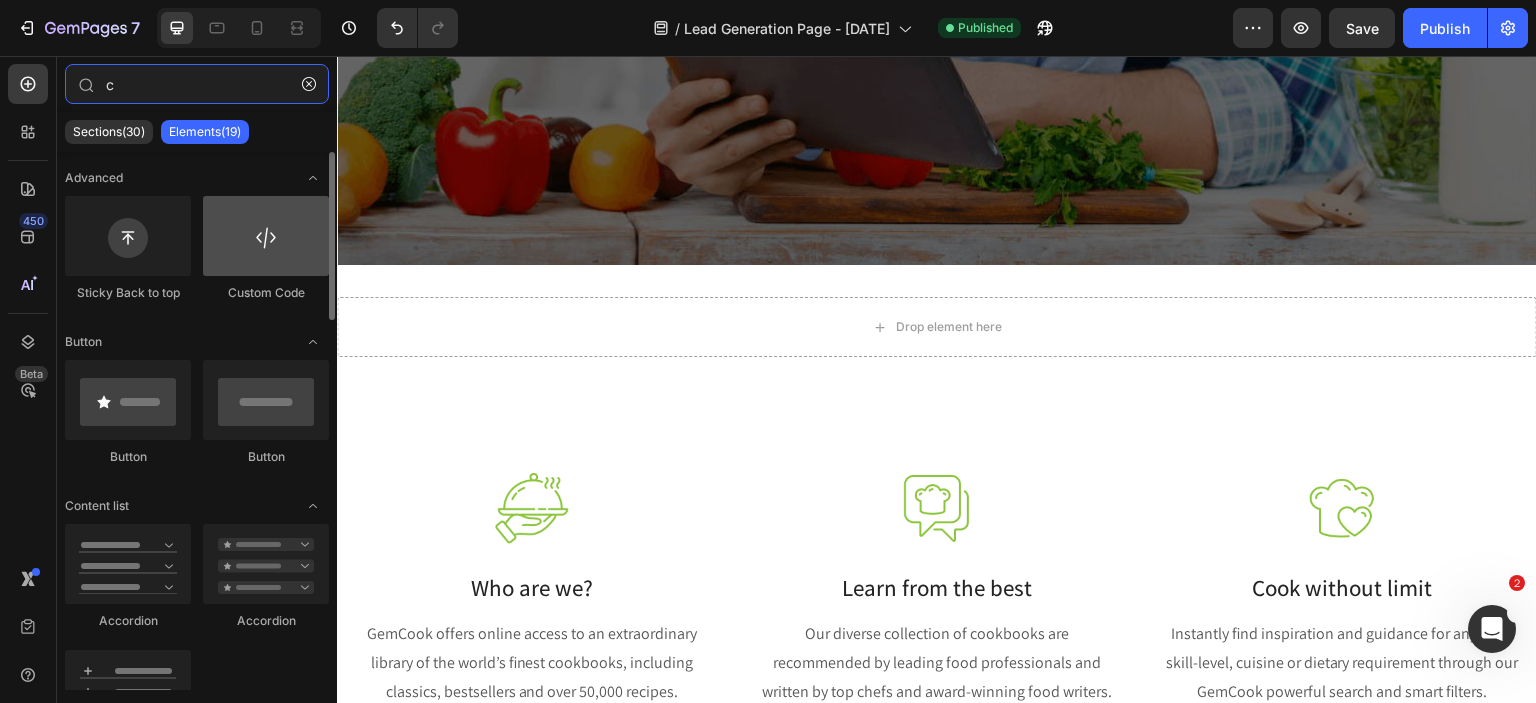 type on "c" 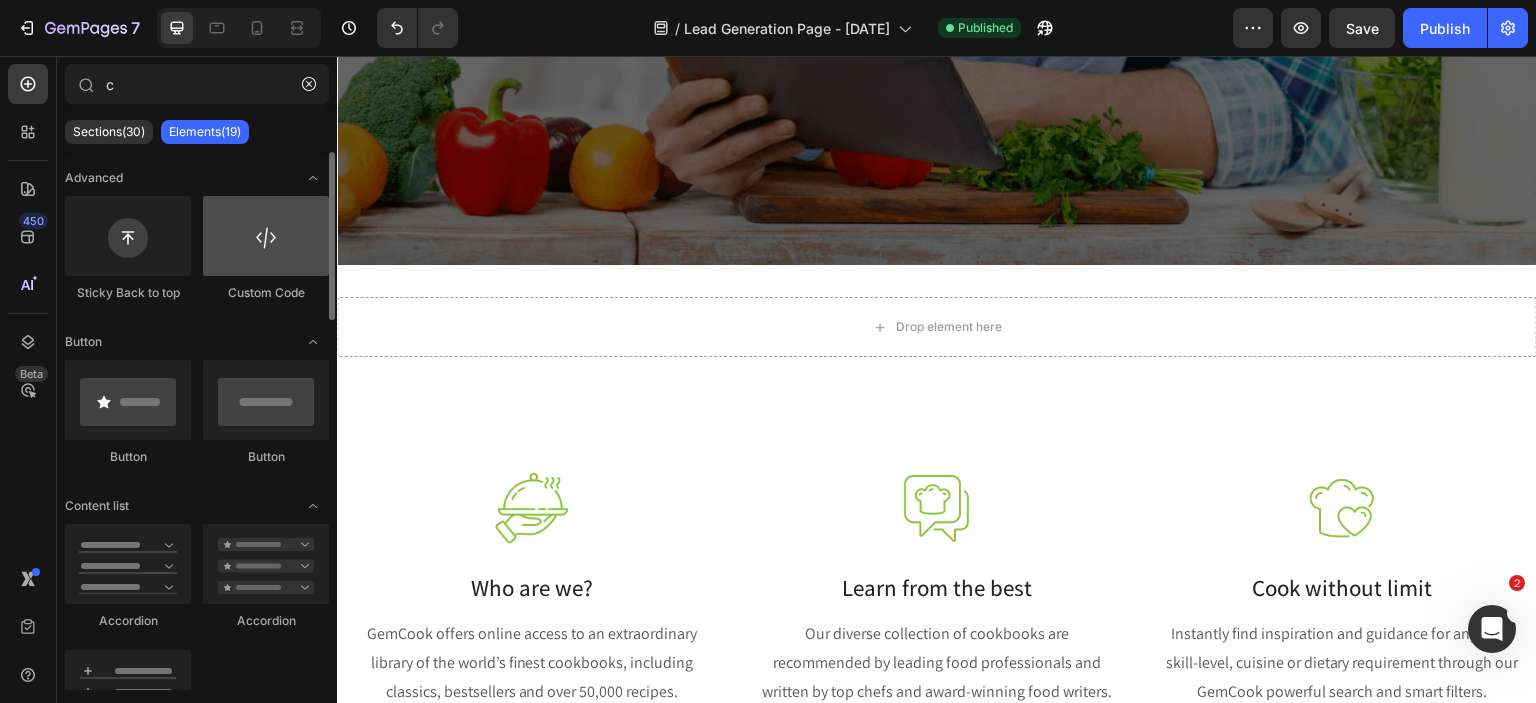 click at bounding box center [266, 236] 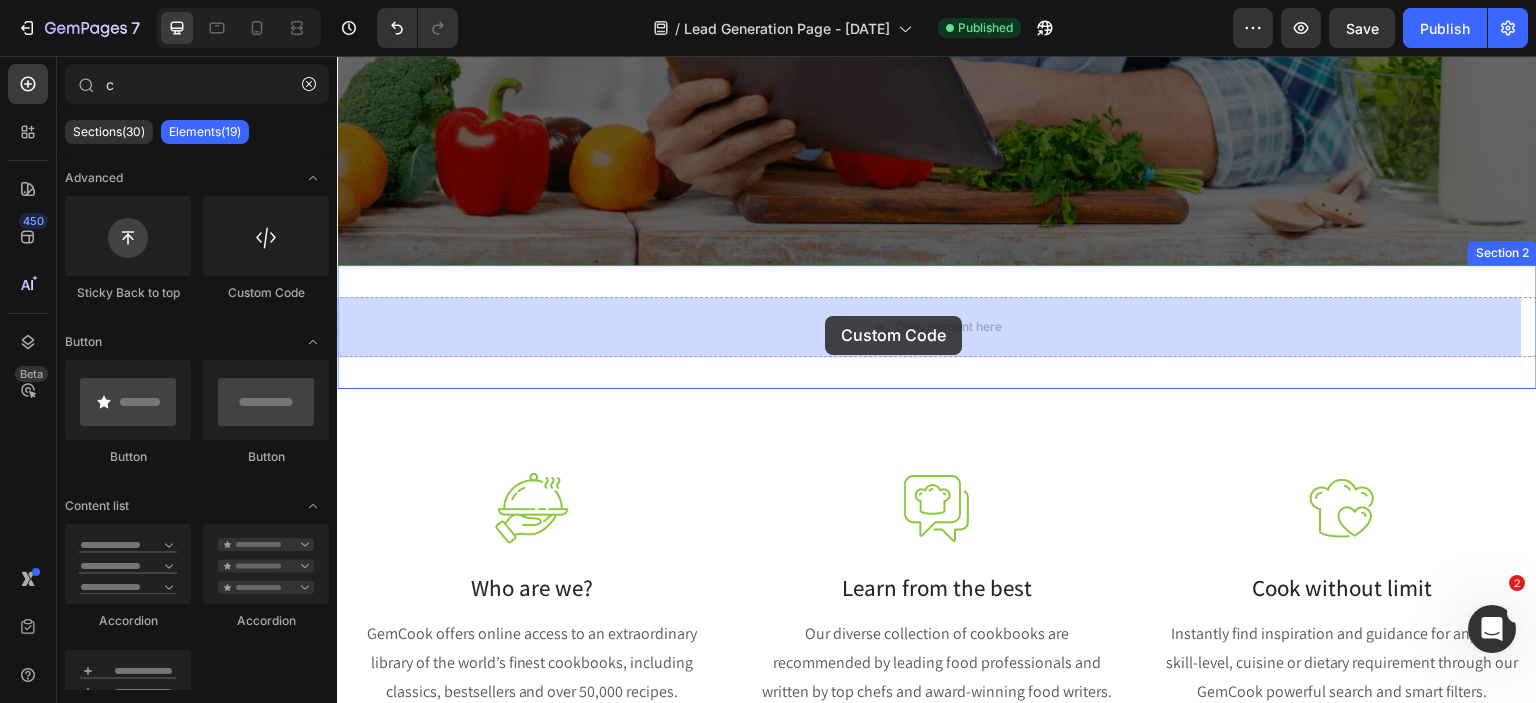 drag, startPoint x: 666, startPoint y: 305, endPoint x: 670, endPoint y: 291, distance: 14.56022 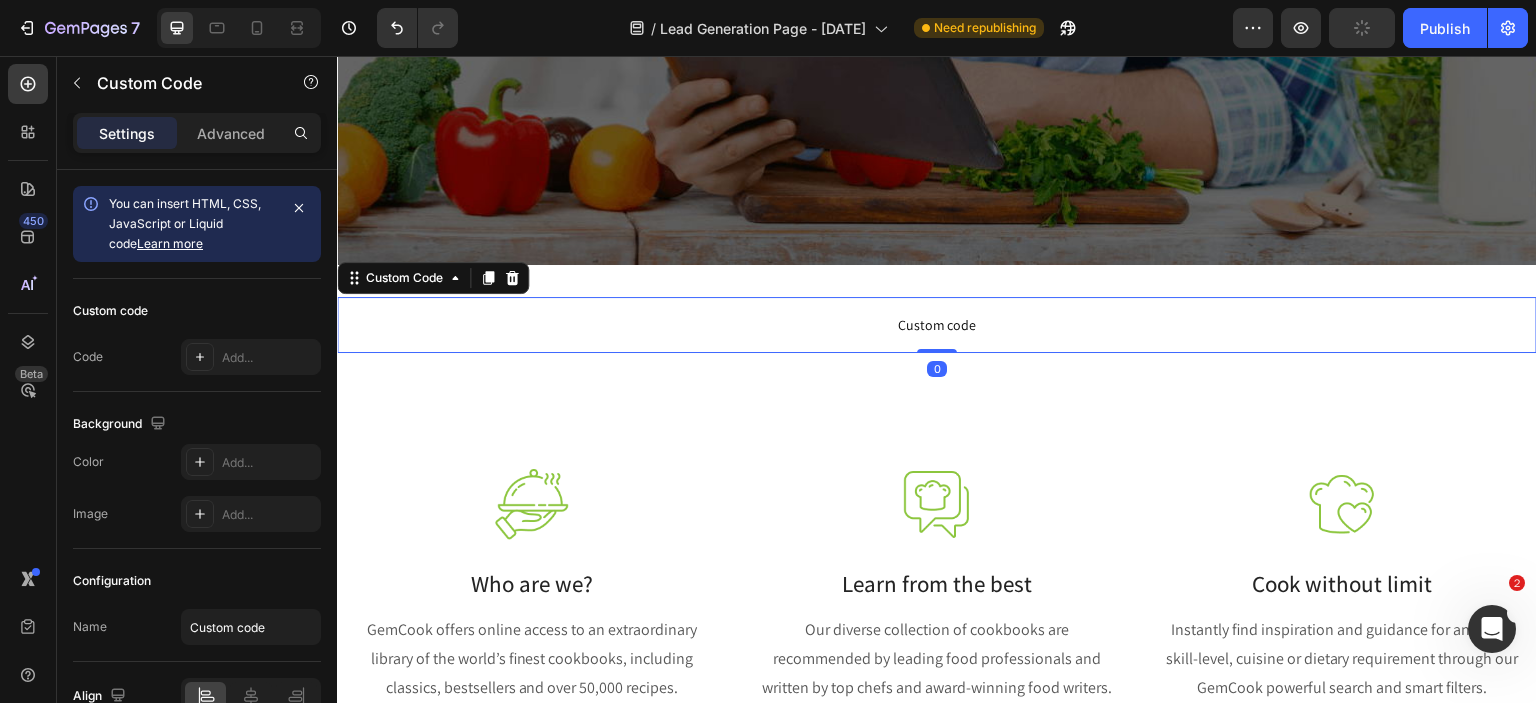 click on "Custom code" at bounding box center [937, 325] 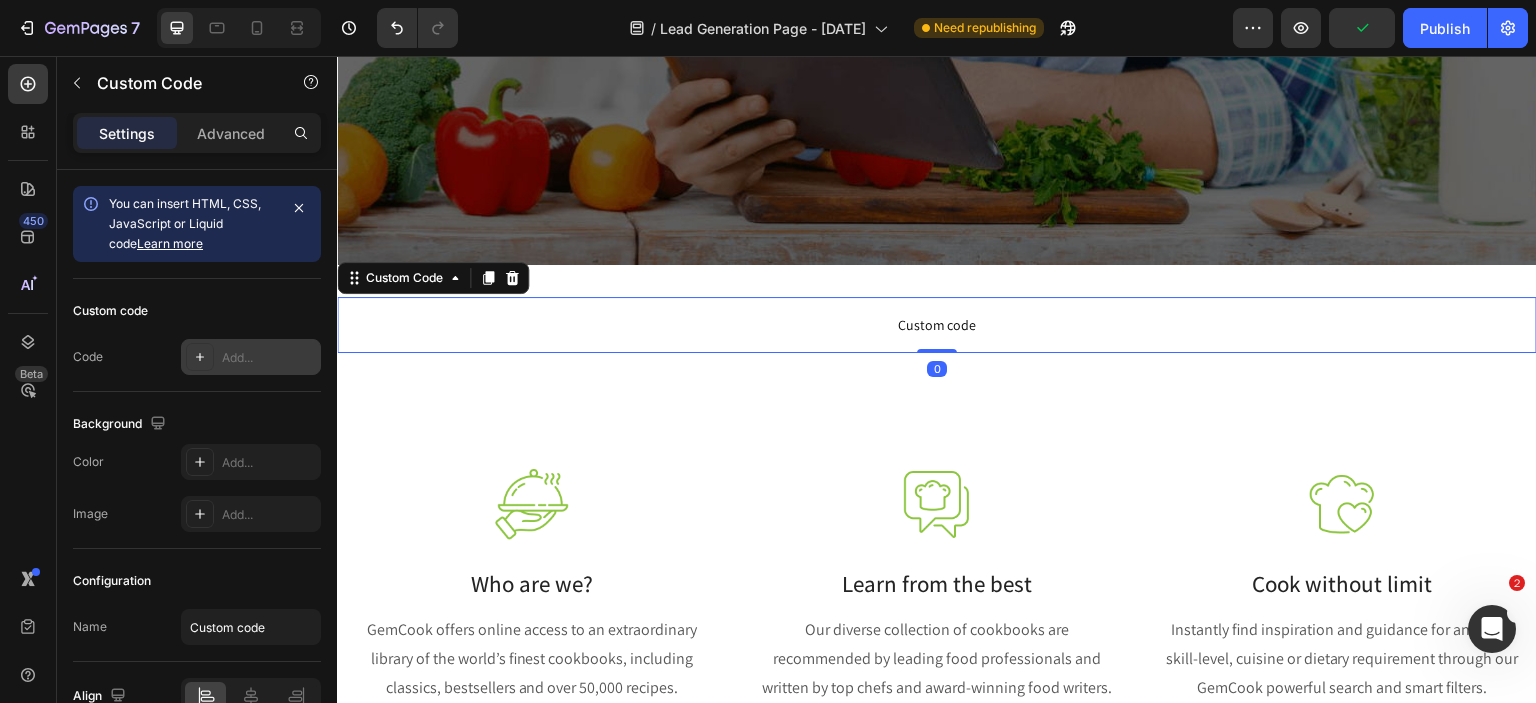 click on "Add..." at bounding box center (269, 358) 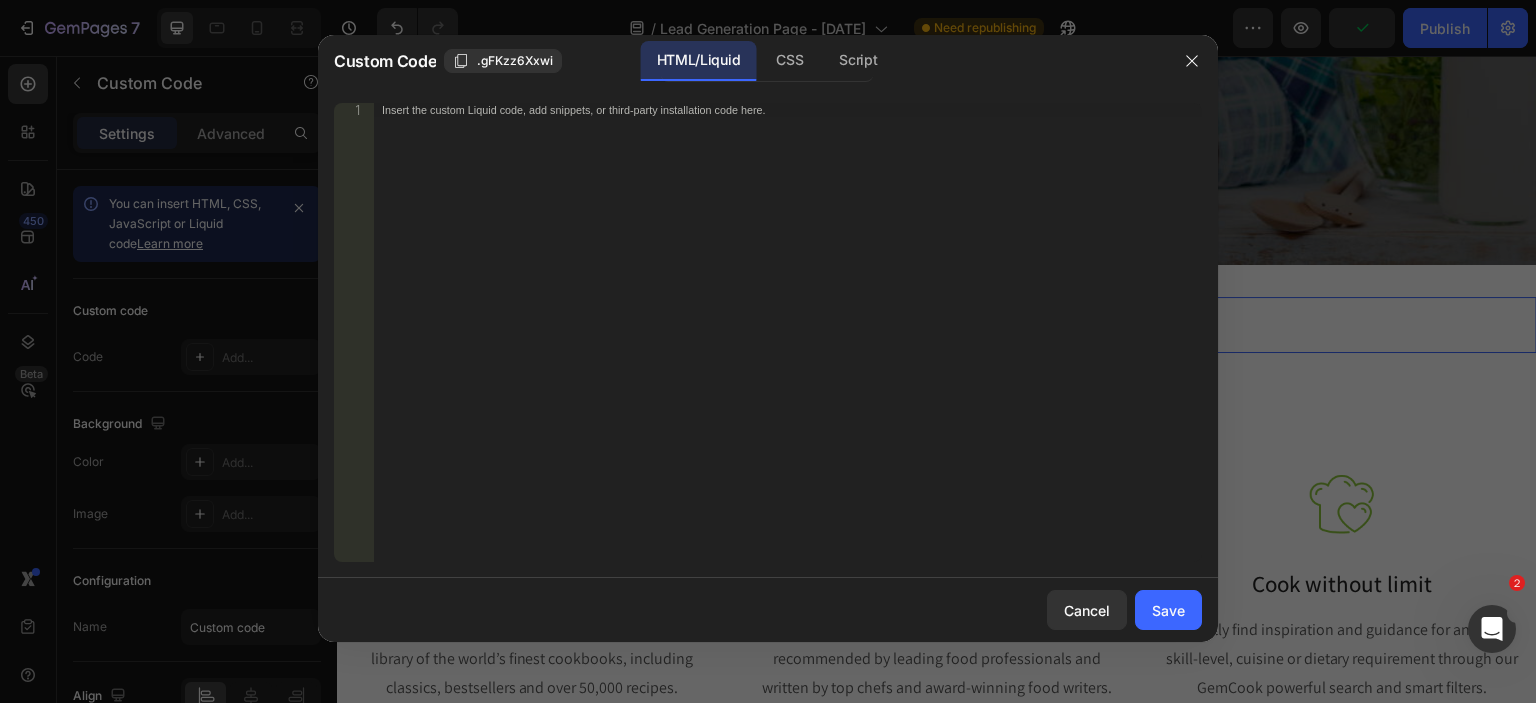 click on "Insert the custom Liquid code, add snippets, or third-party installation code here." at bounding box center [788, 346] 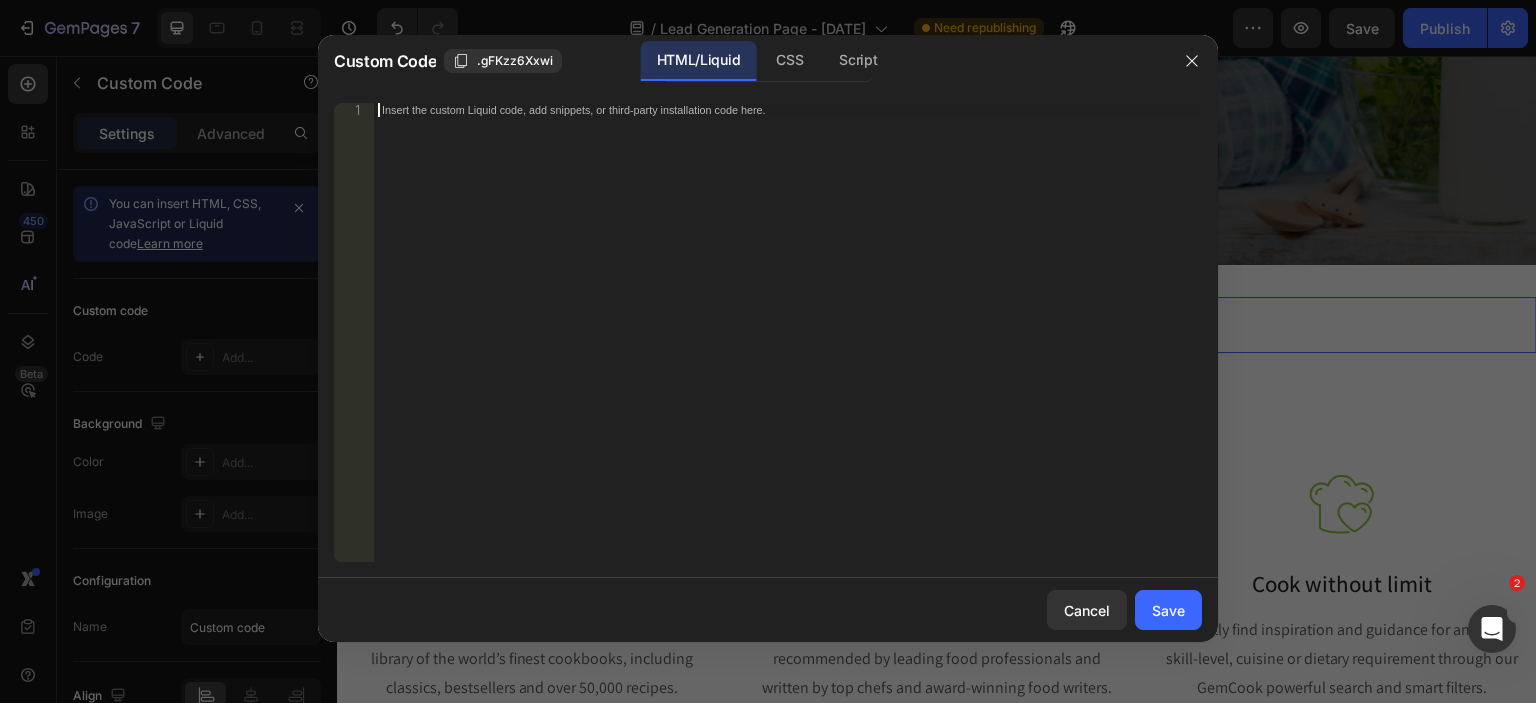 click on "Insert the custom Liquid code, add snippets, or third-party installation code here." at bounding box center (788, 346) 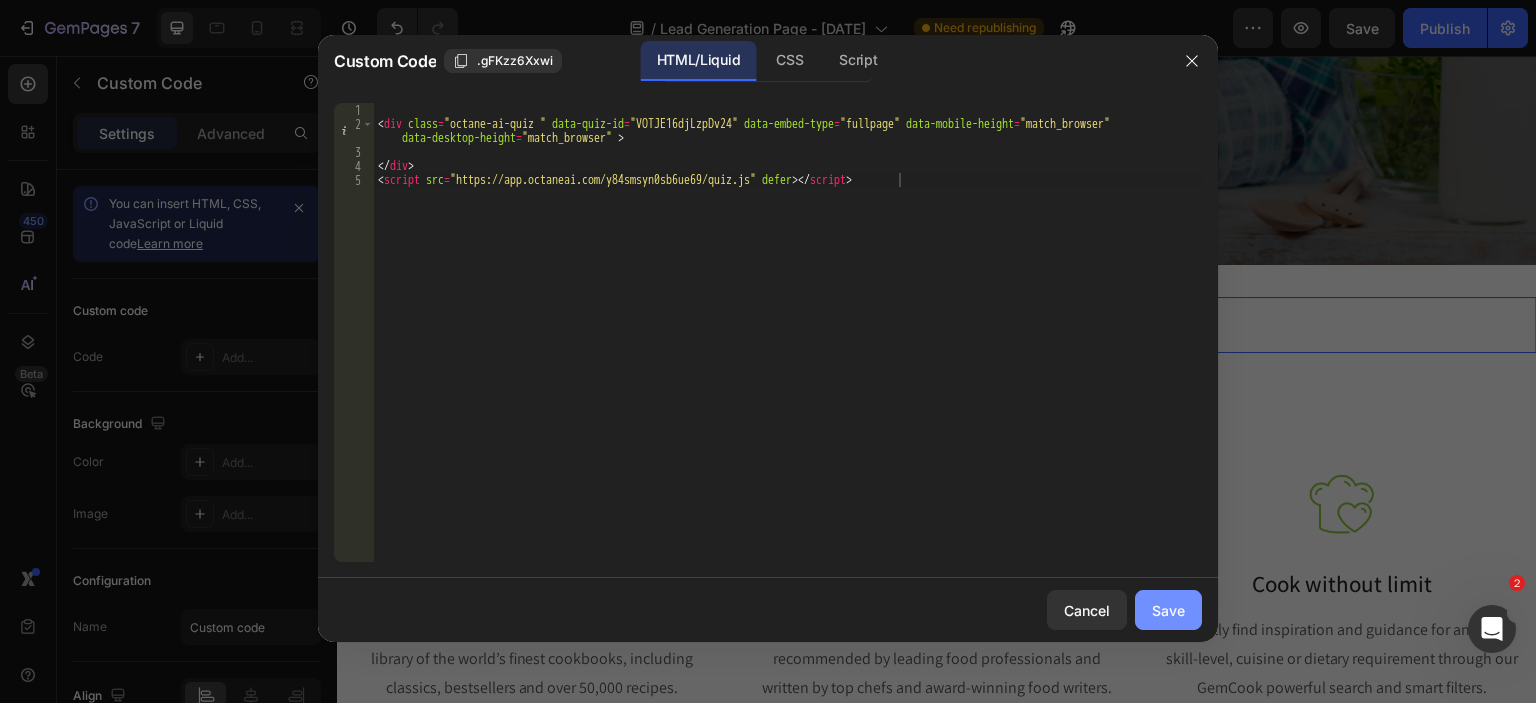 click on "Save" at bounding box center [1168, 610] 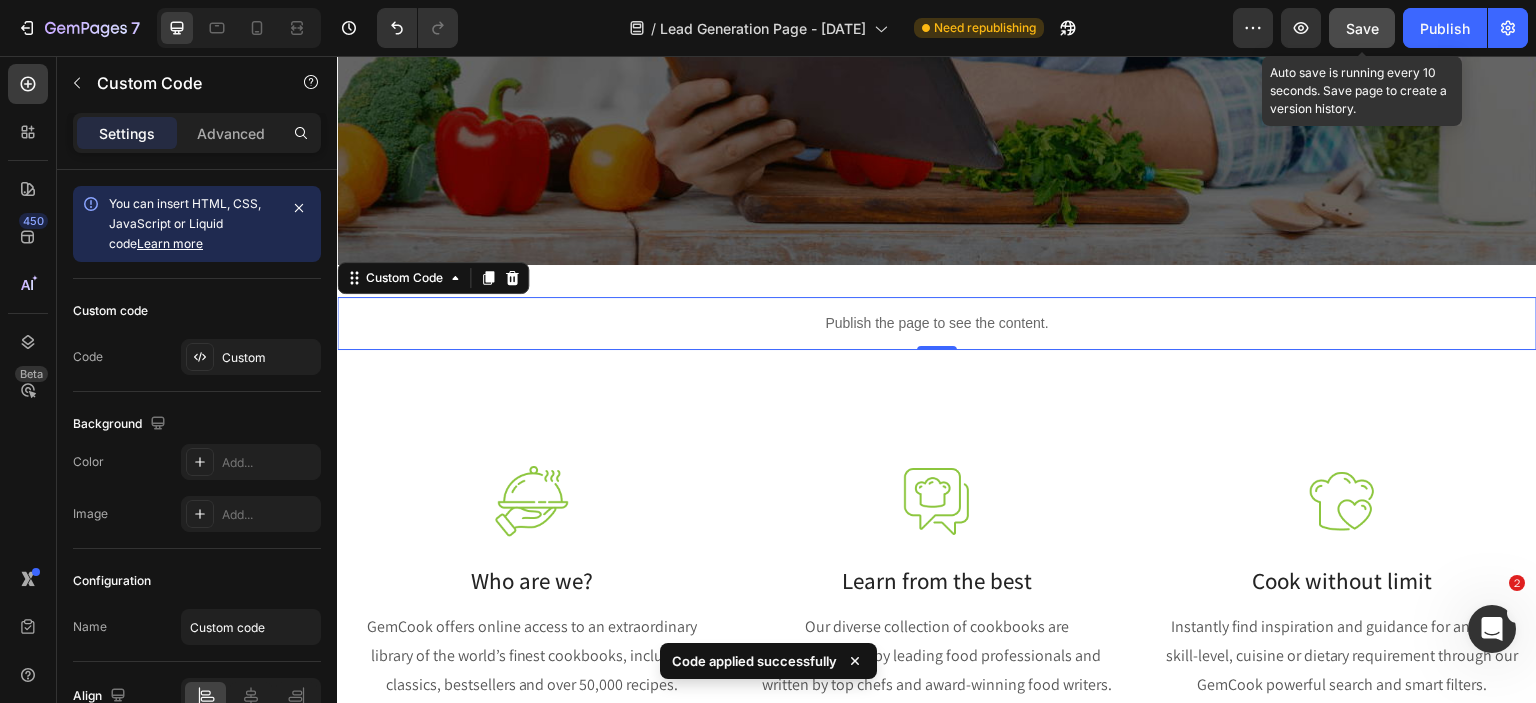 click on "Save" 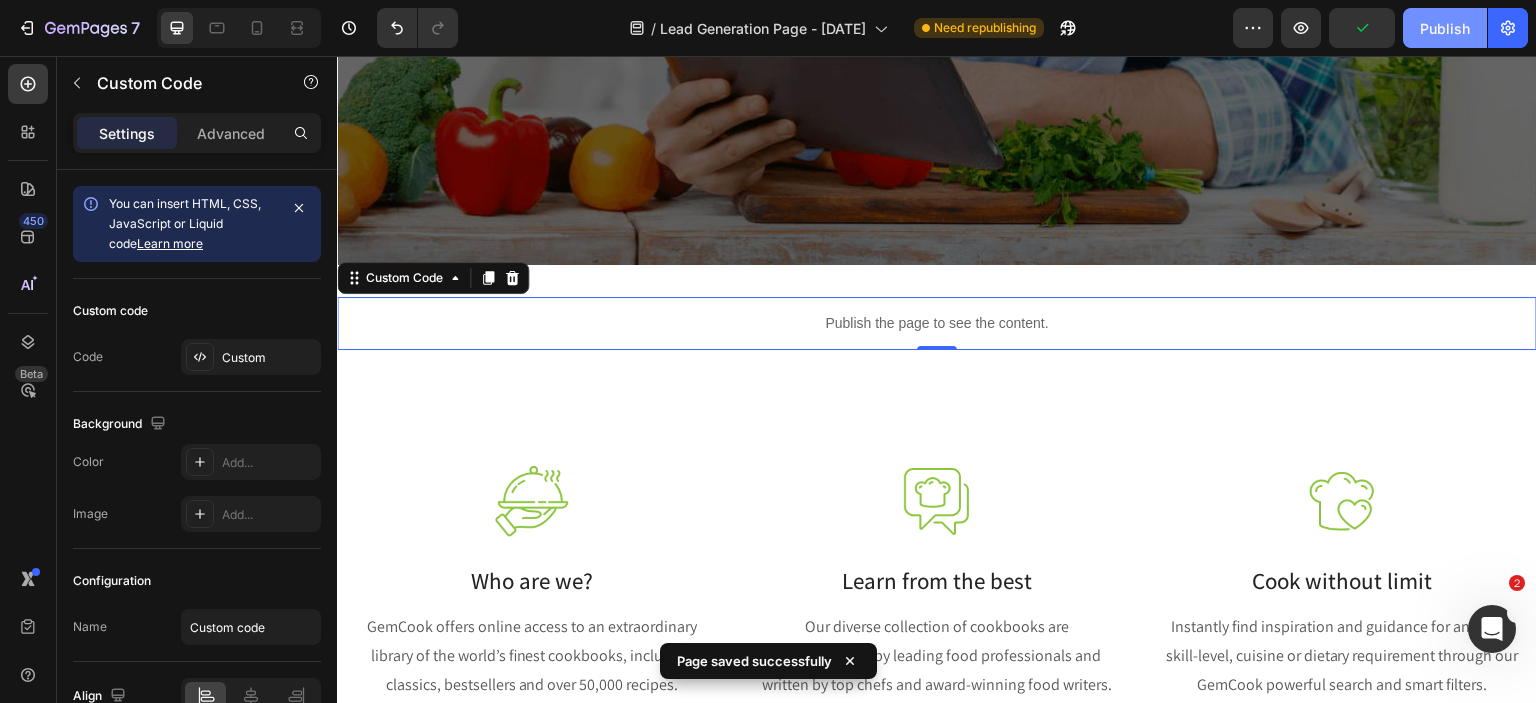 click on "Publish" at bounding box center (1445, 28) 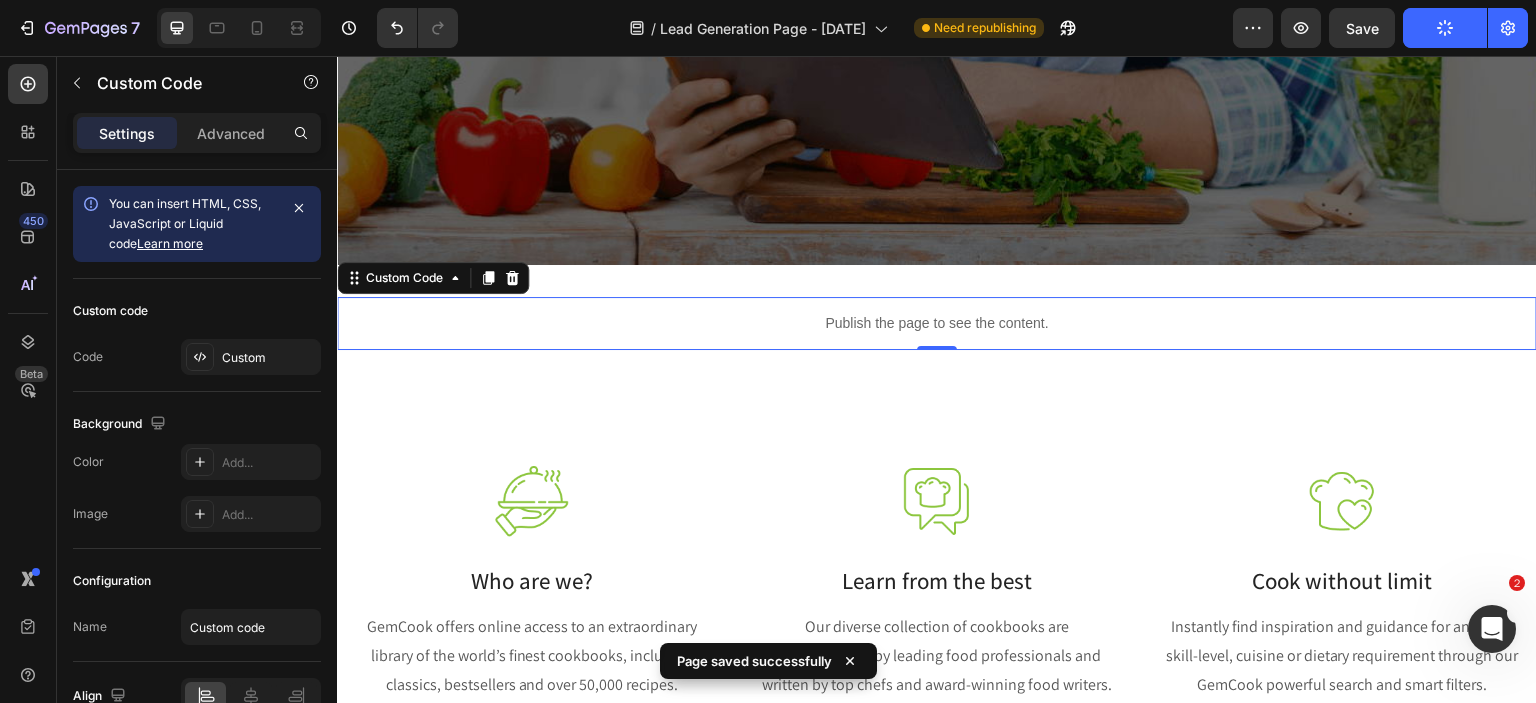 click on "/  Lead Generation Page - [DATE] Need republishing" 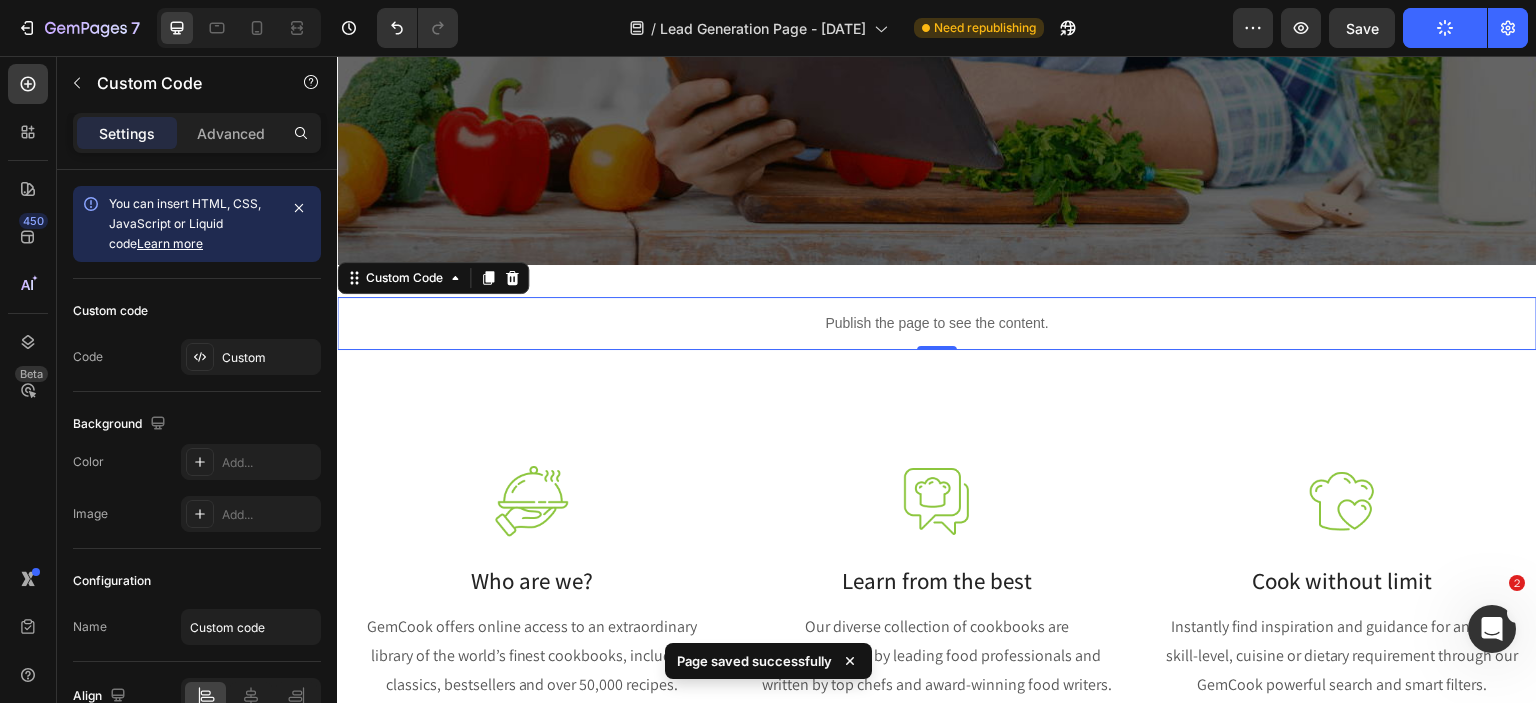 click on "/  Lead Generation Page - [DATE] Need republishing" 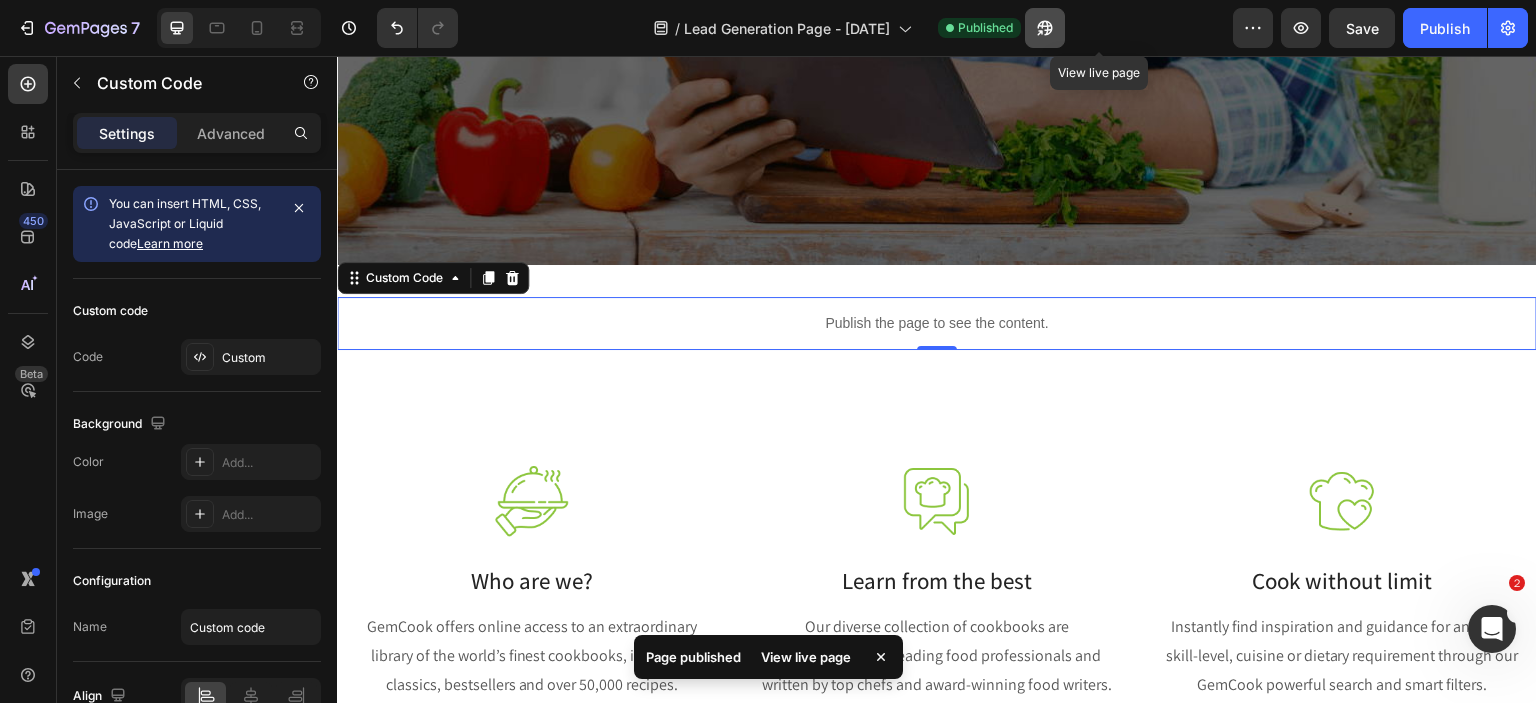 click 